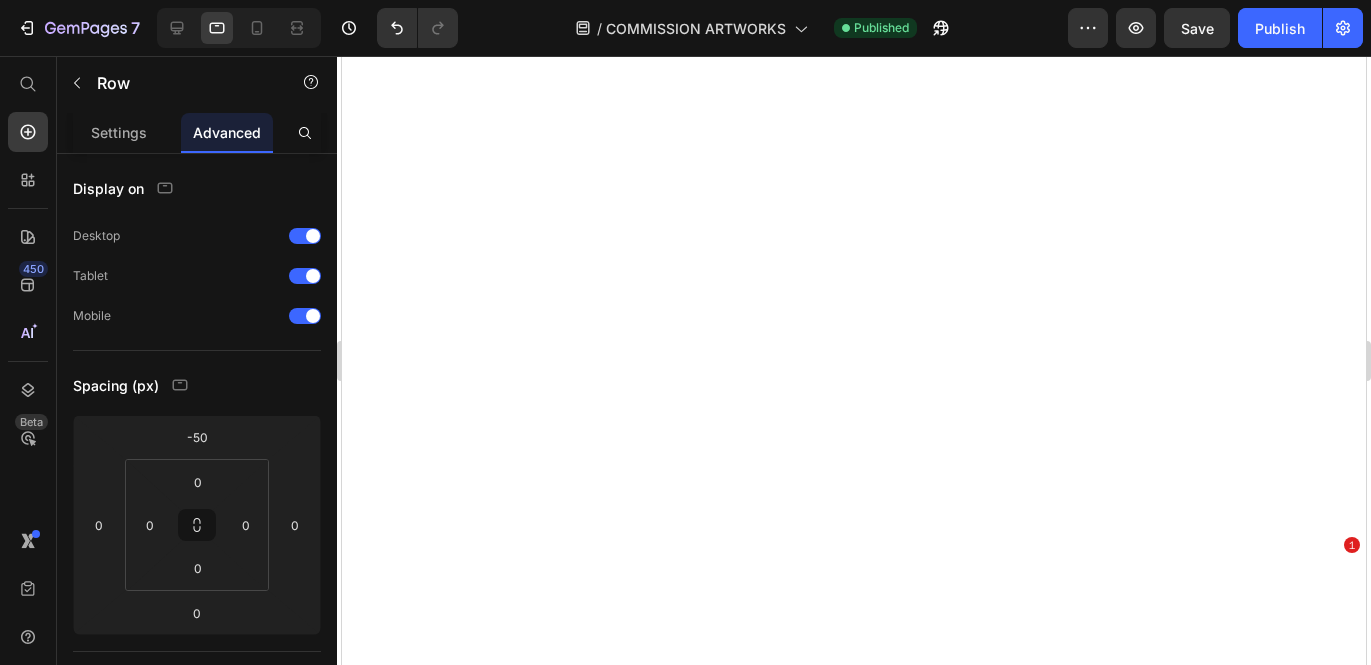 scroll, scrollTop: 0, scrollLeft: 0, axis: both 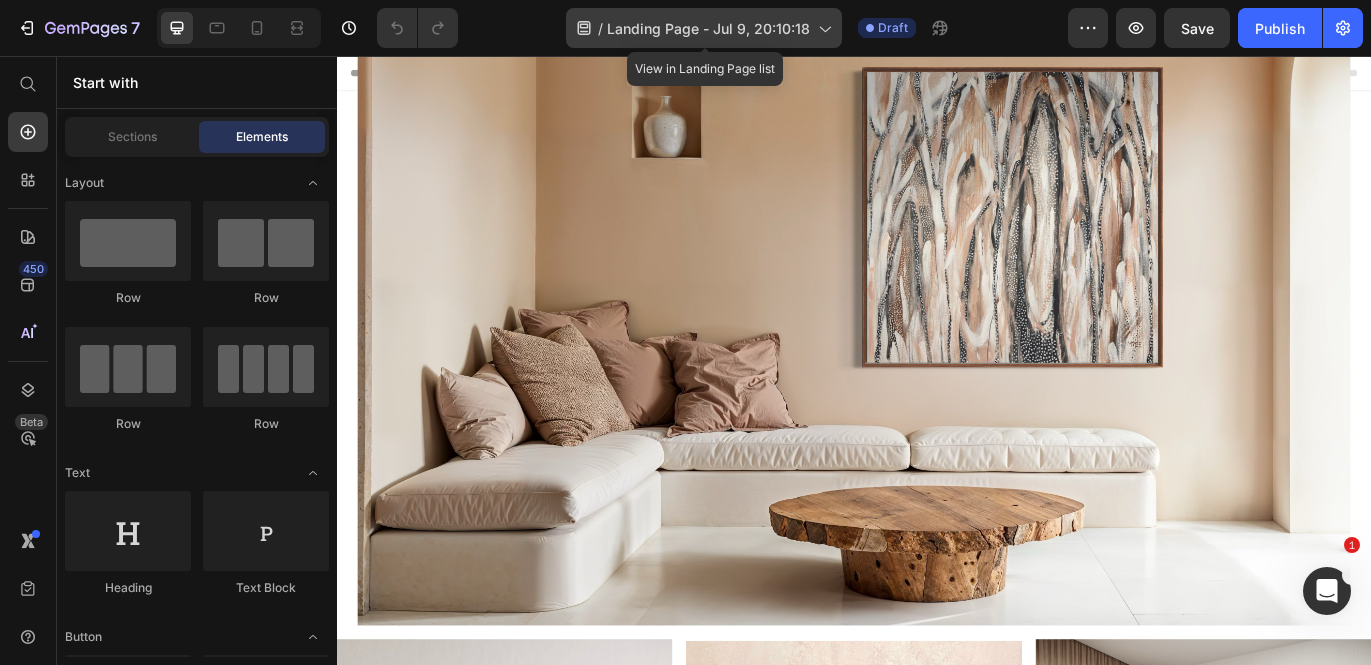 click on "Landing Page - Jul 9, 20:10:18" at bounding box center (708, 28) 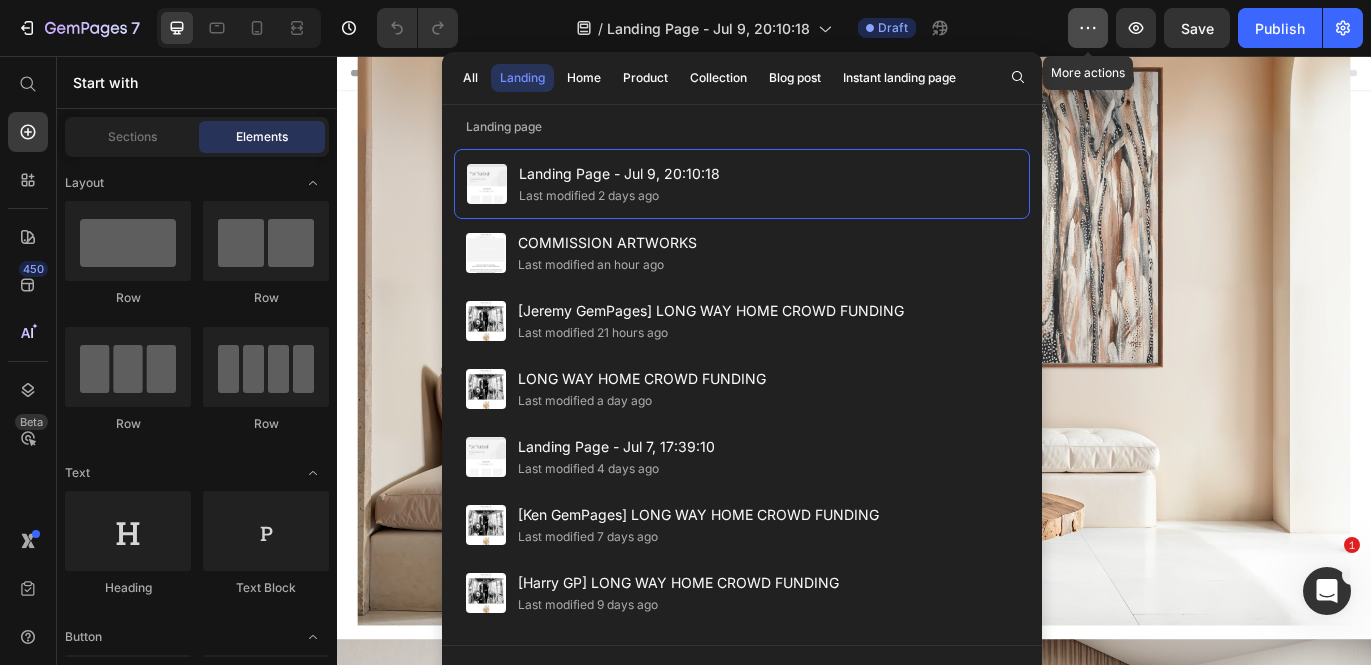 click 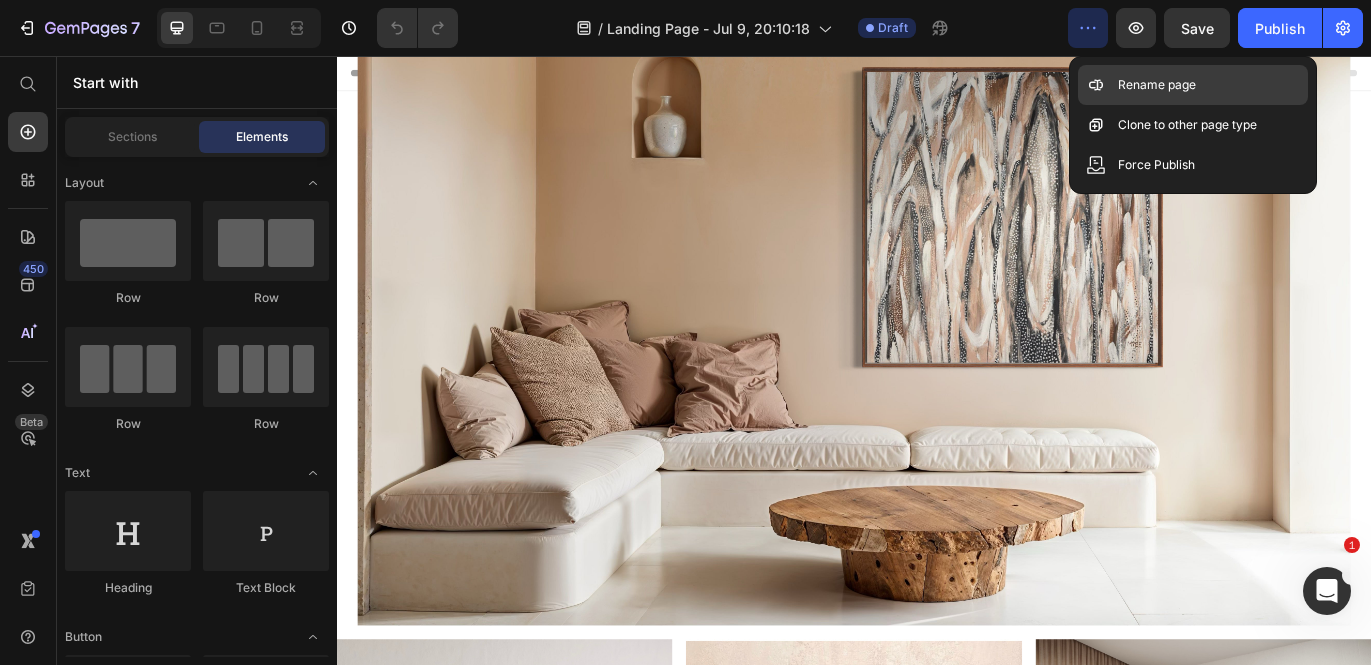 click on "Rename page" at bounding box center (1157, 85) 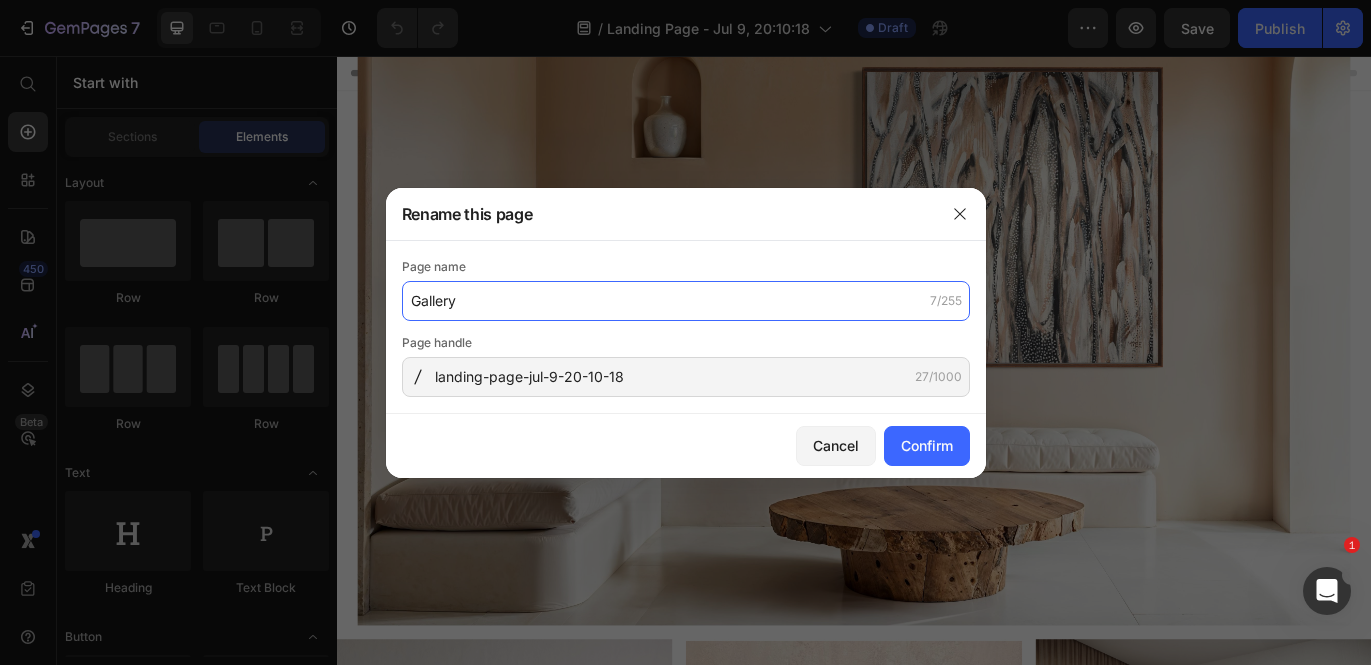 type on "Gallery" 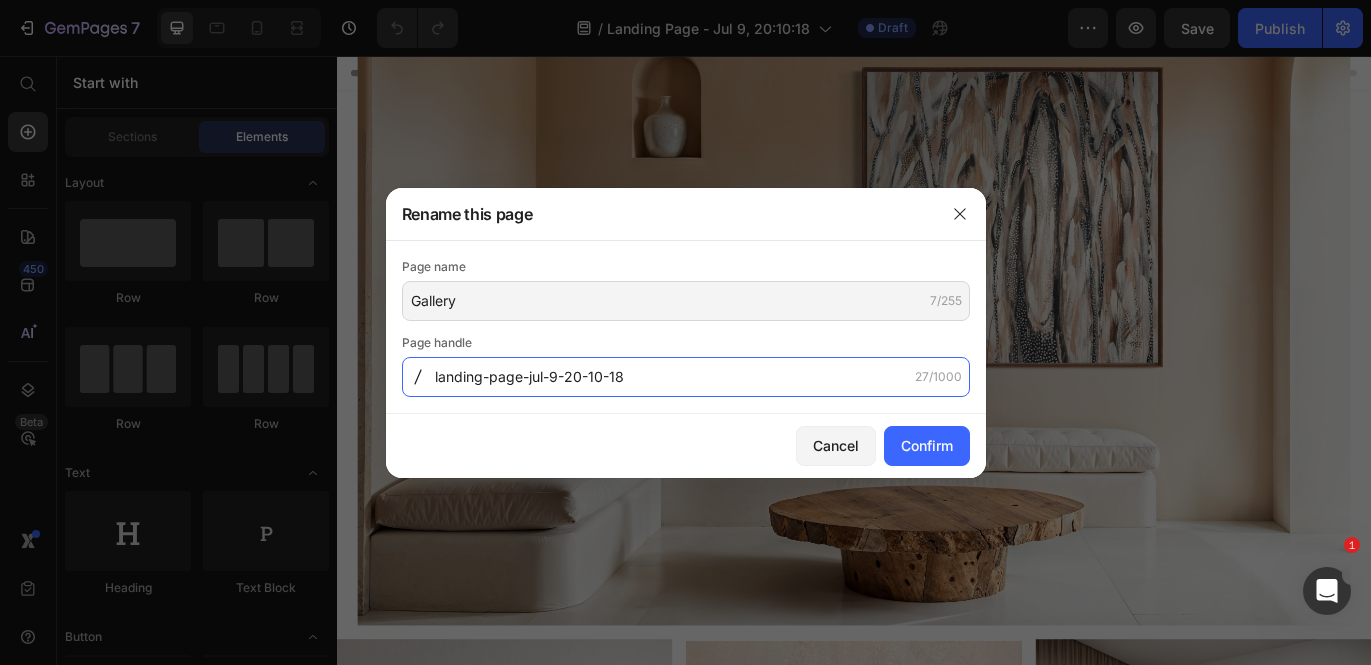 click on "landing-page-jul-9-20-10-18" 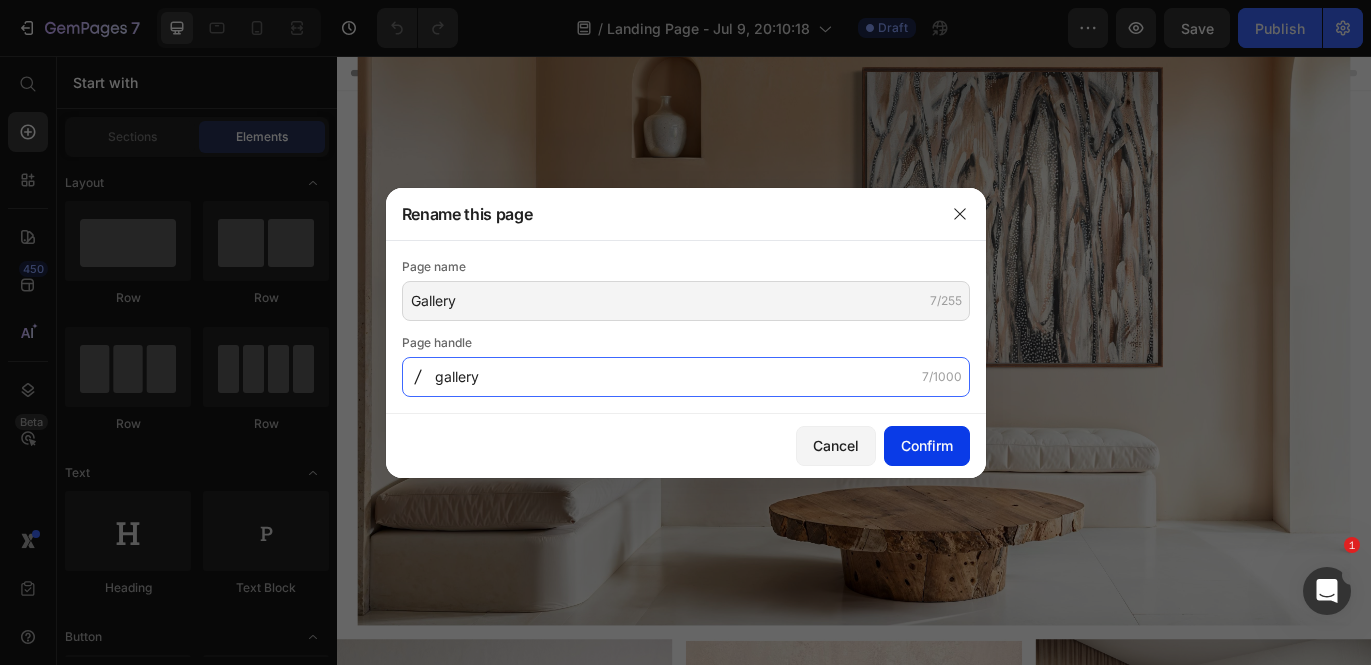 type on "gallery" 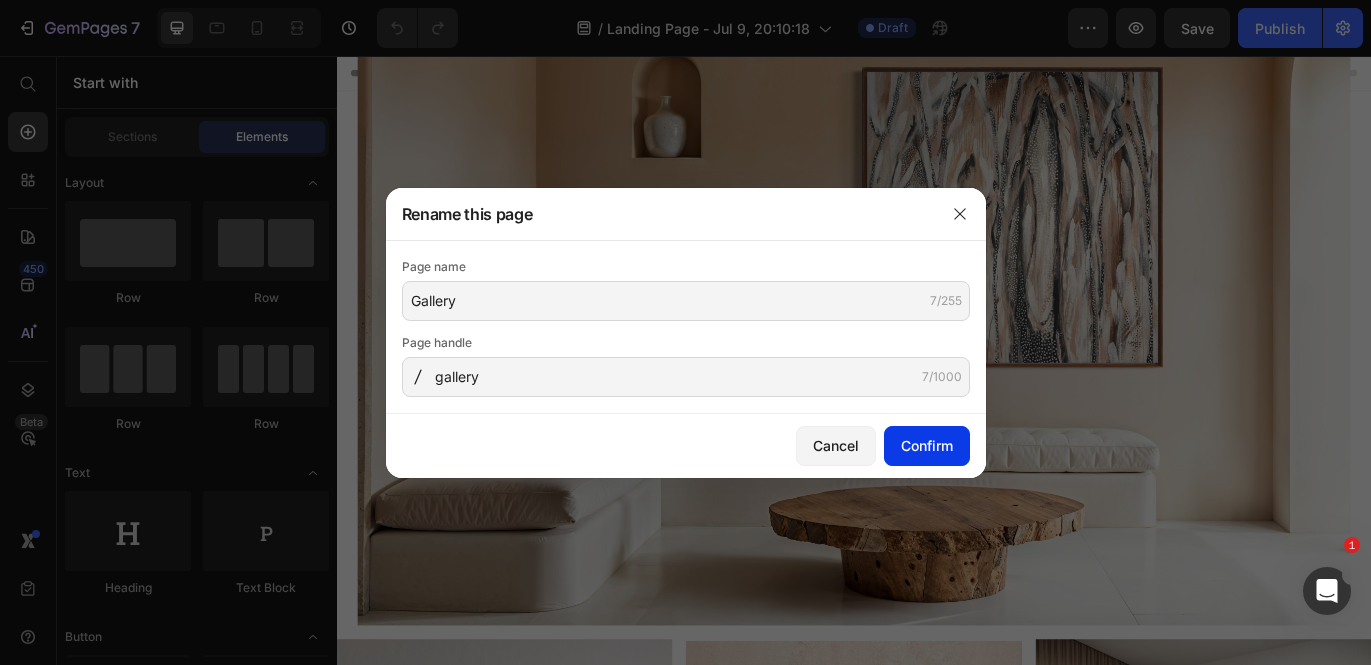 click on "Confirm" at bounding box center (927, 445) 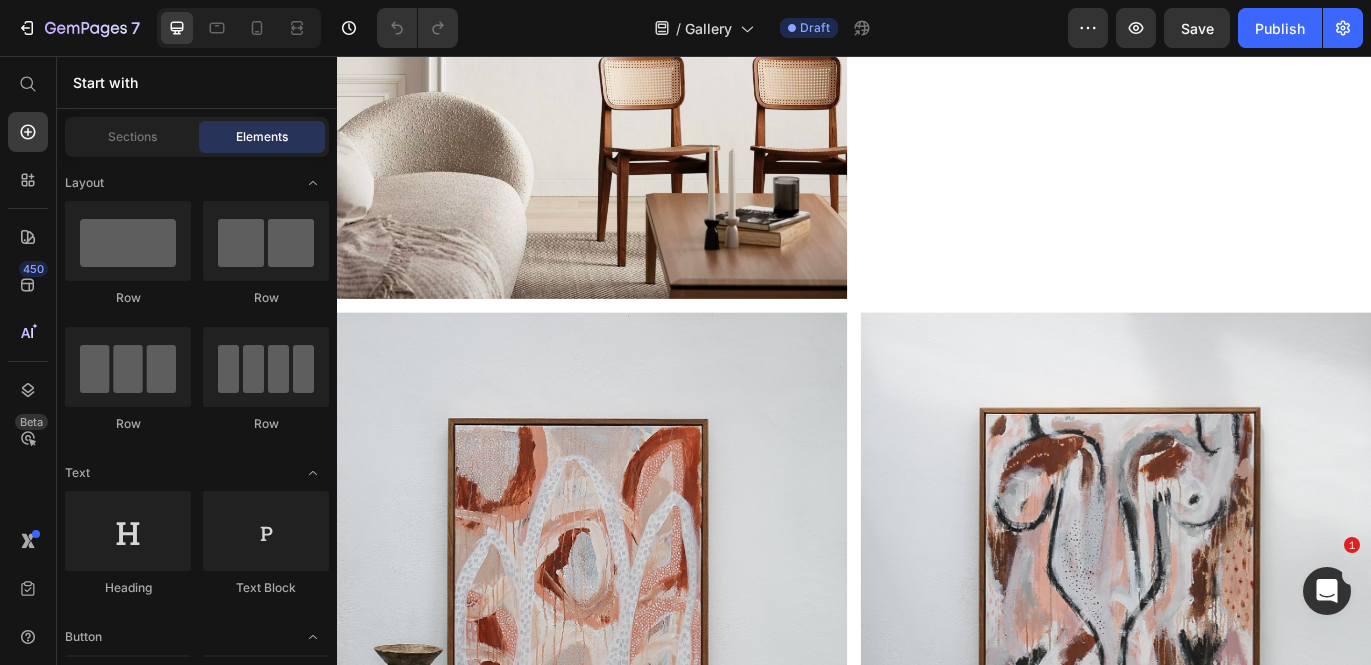 scroll, scrollTop: 6369, scrollLeft: 0, axis: vertical 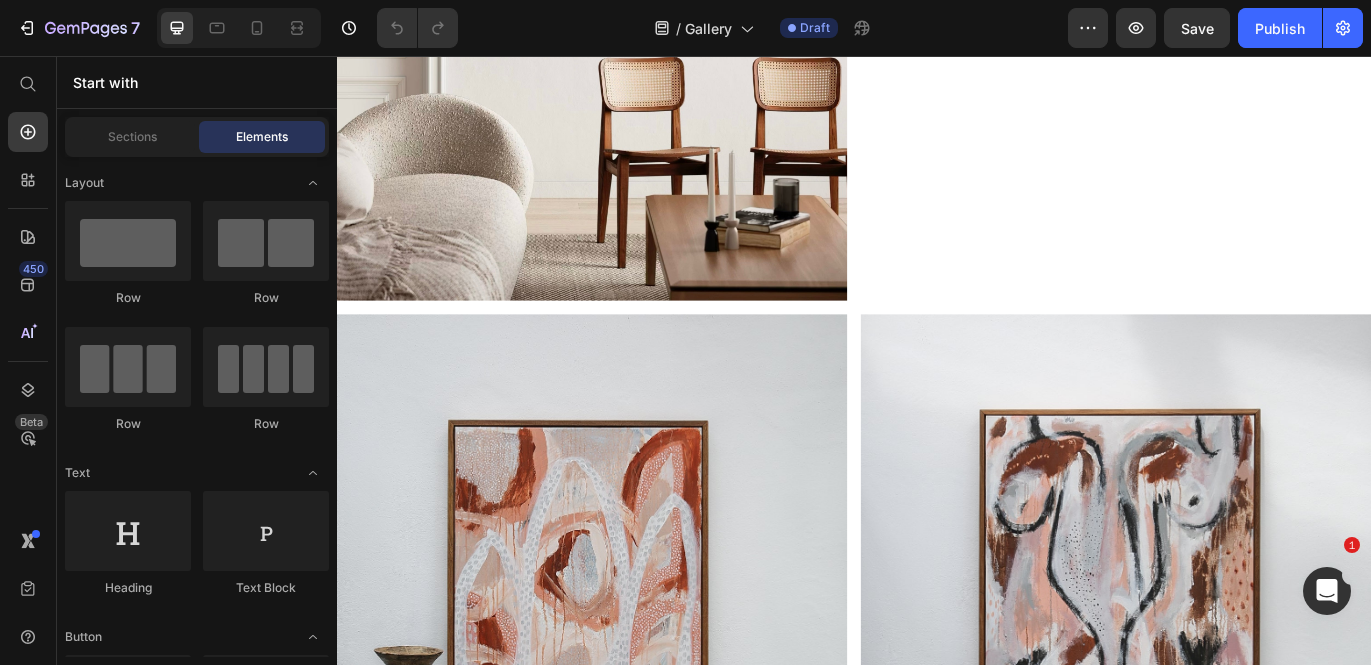 click on "Image" at bounding box center [362, -1169] 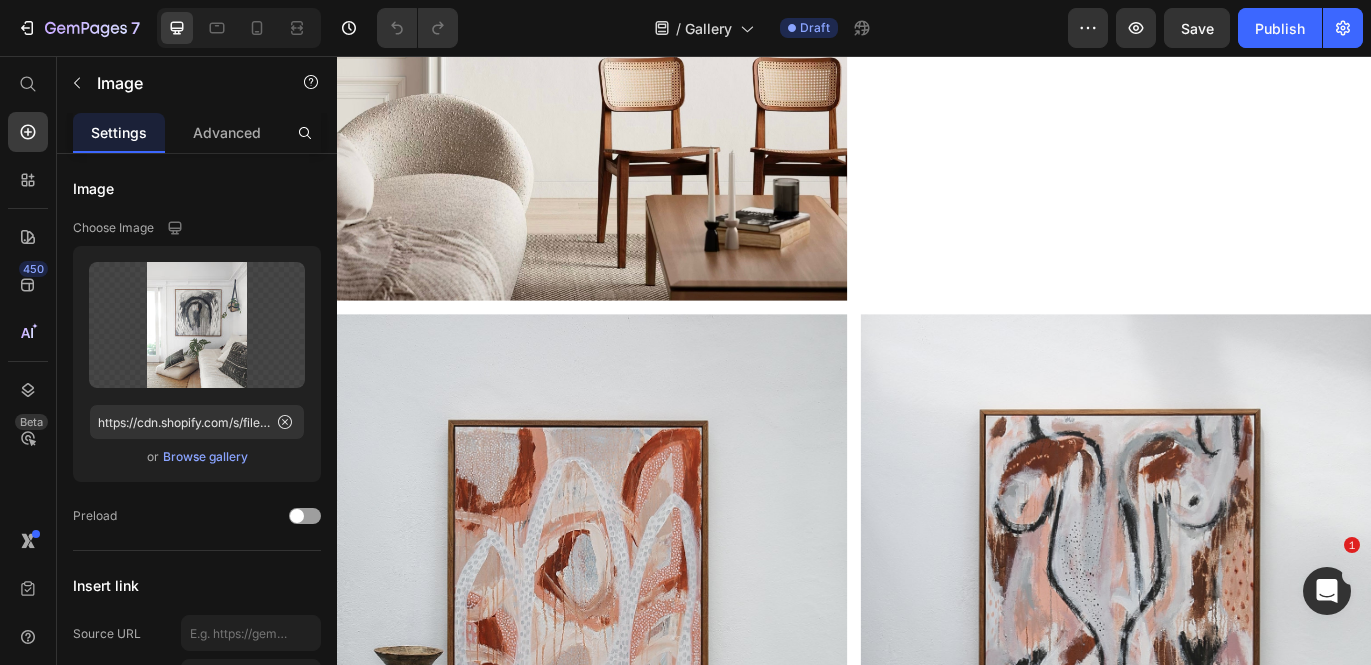 click 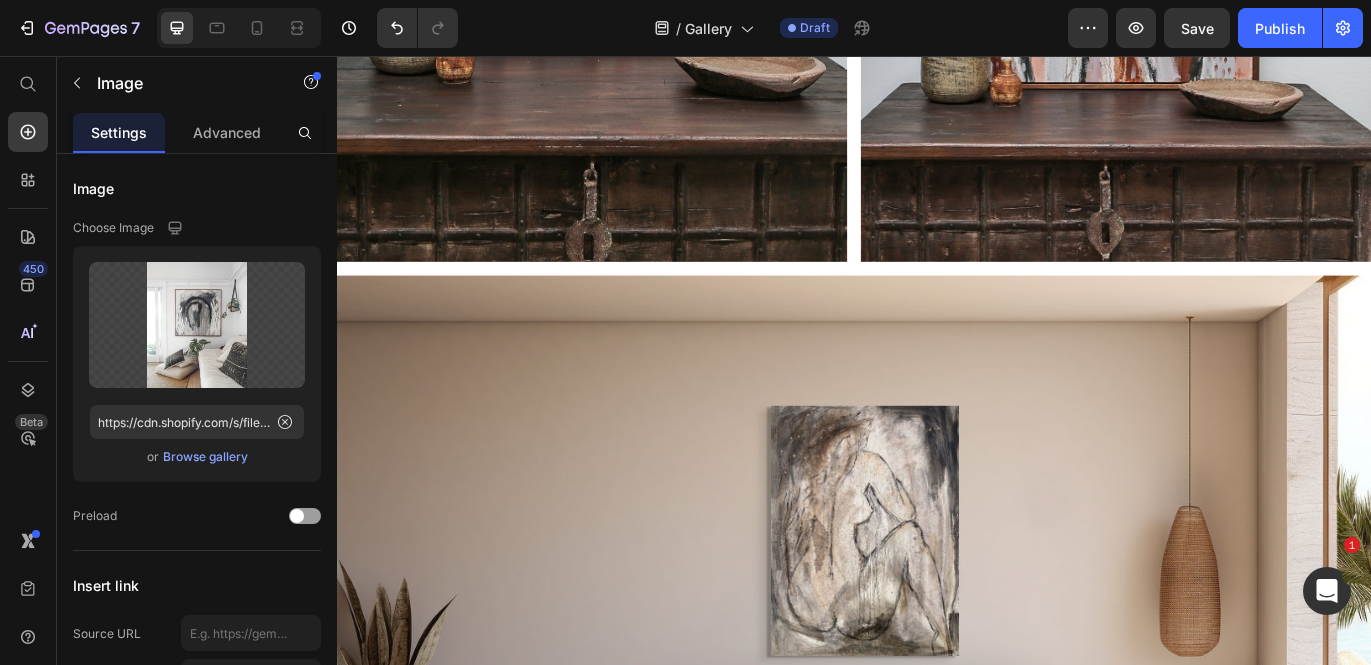 scroll, scrollTop: 7225, scrollLeft: 0, axis: vertical 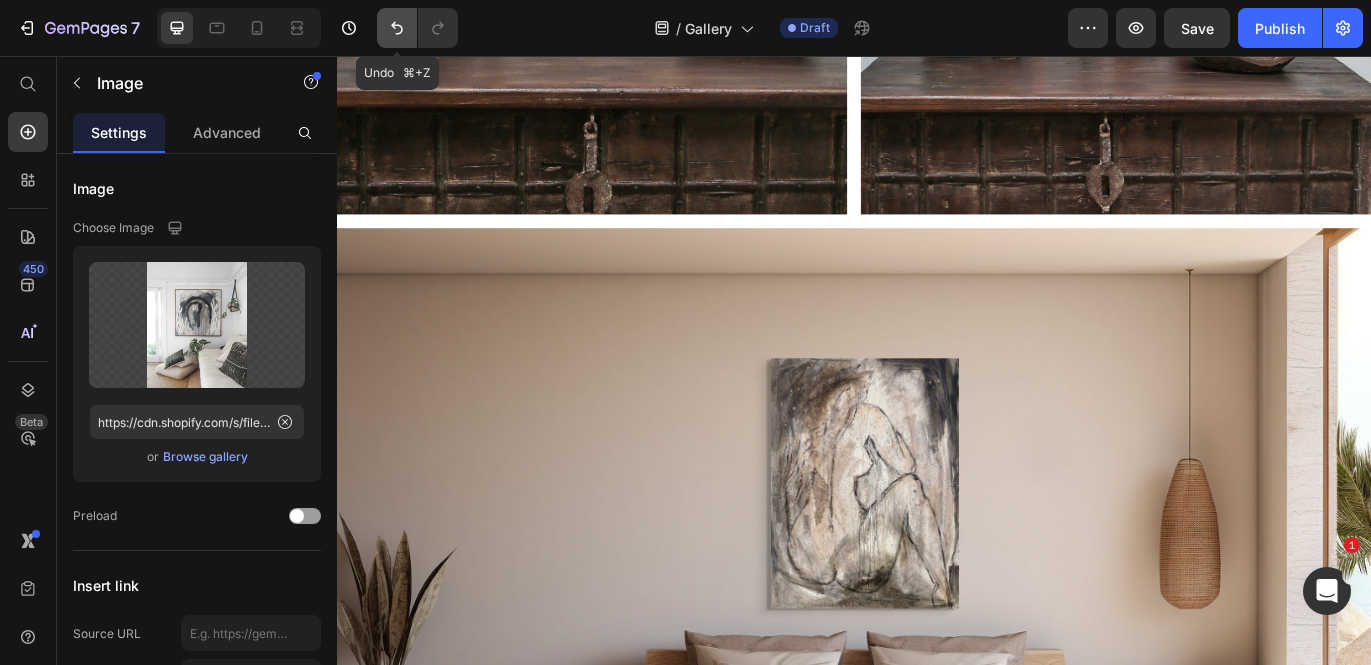 click 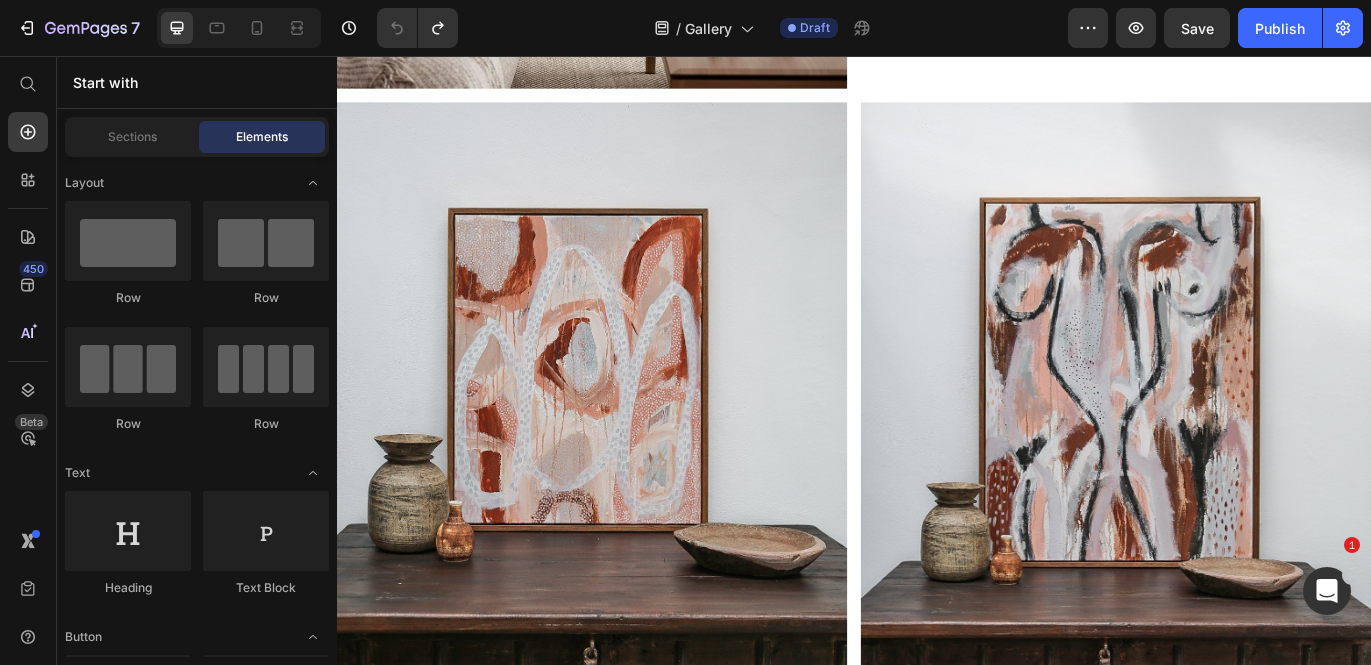 scroll, scrollTop: 6576, scrollLeft: 0, axis: vertical 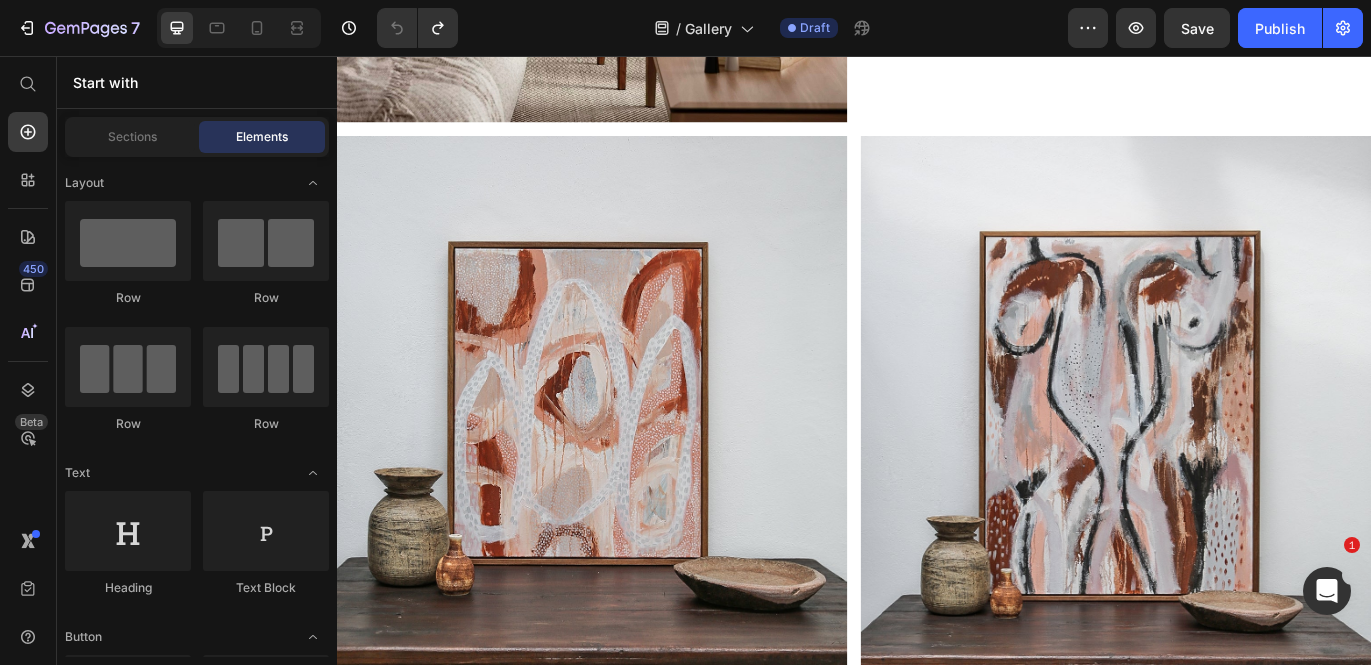 click on "Image" at bounding box center (362, -1352) 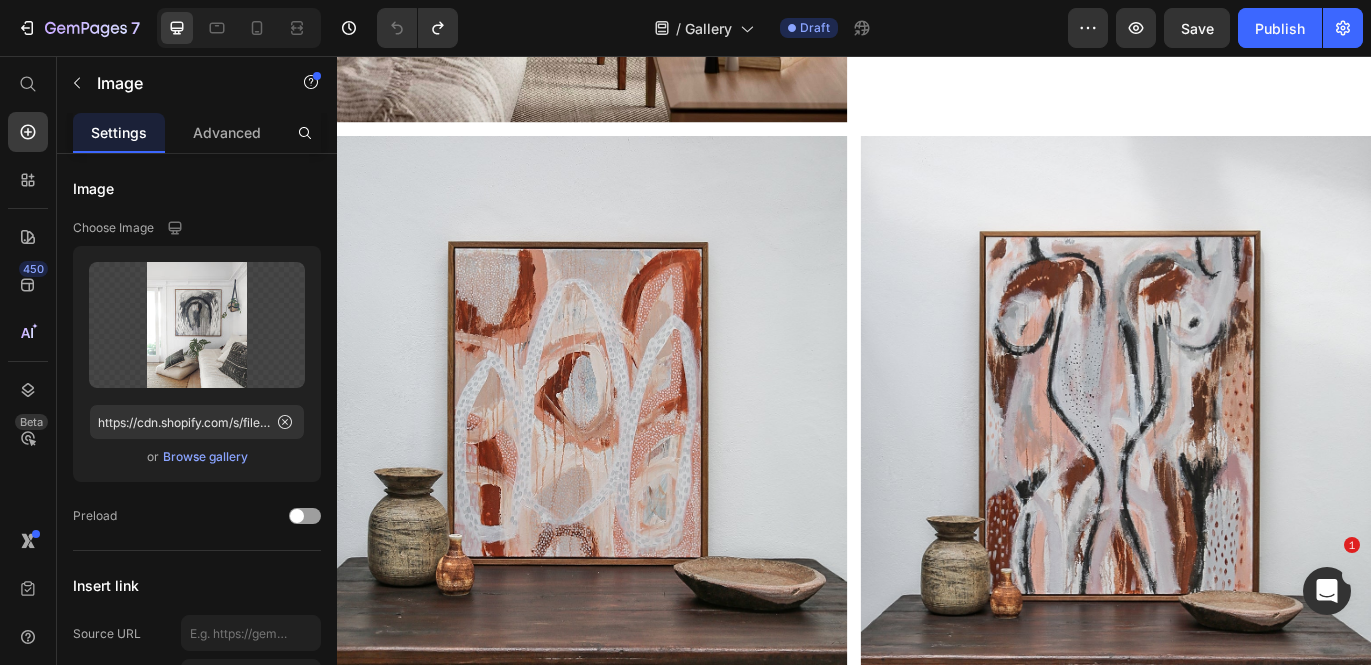 click 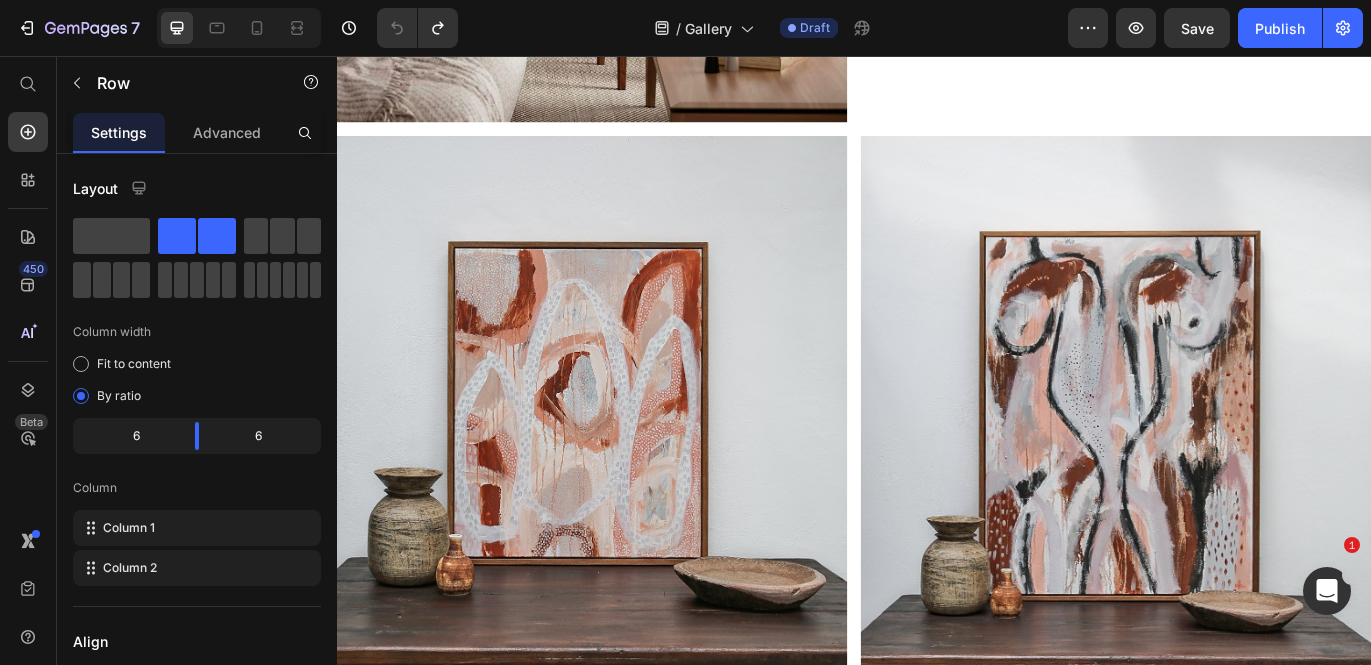 click 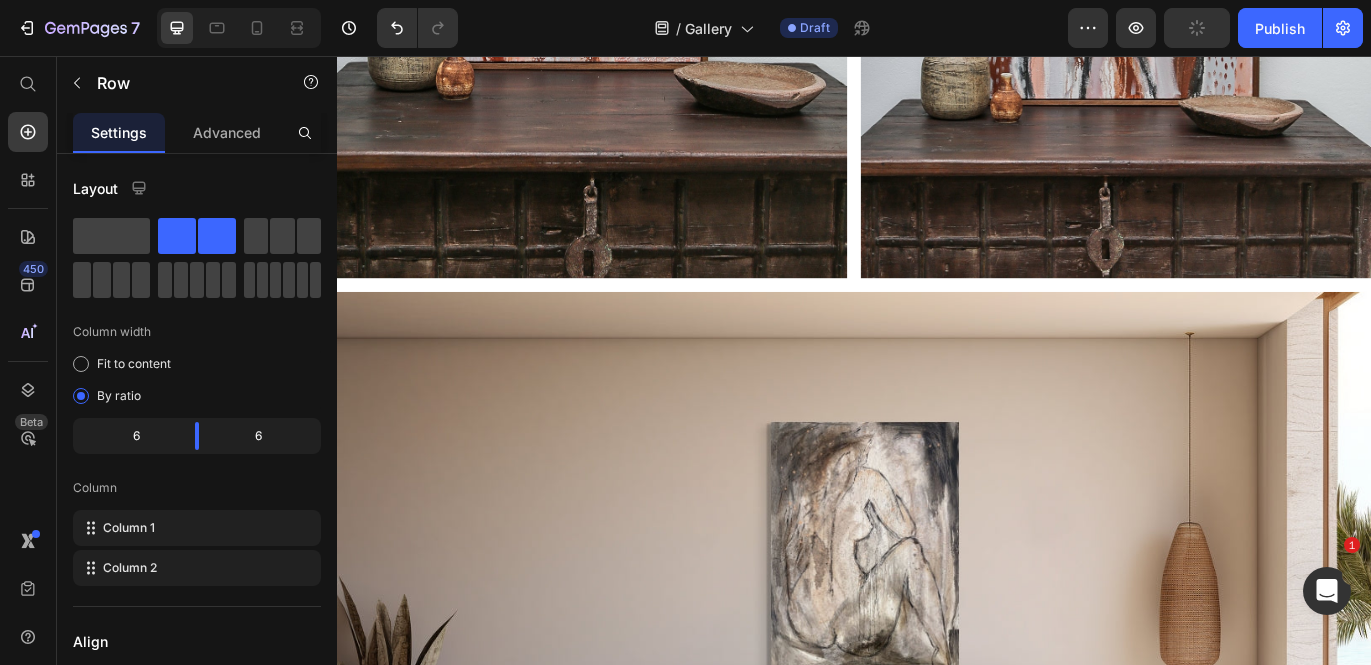 scroll, scrollTop: 7241, scrollLeft: 0, axis: vertical 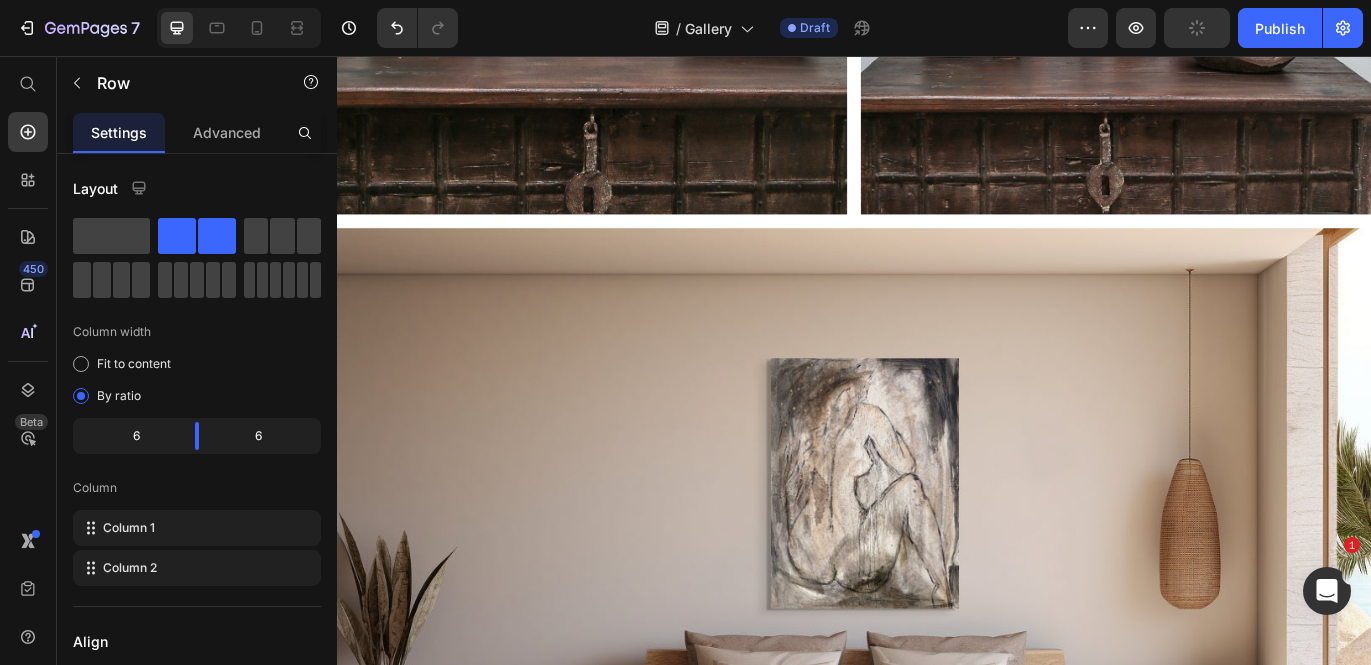 click 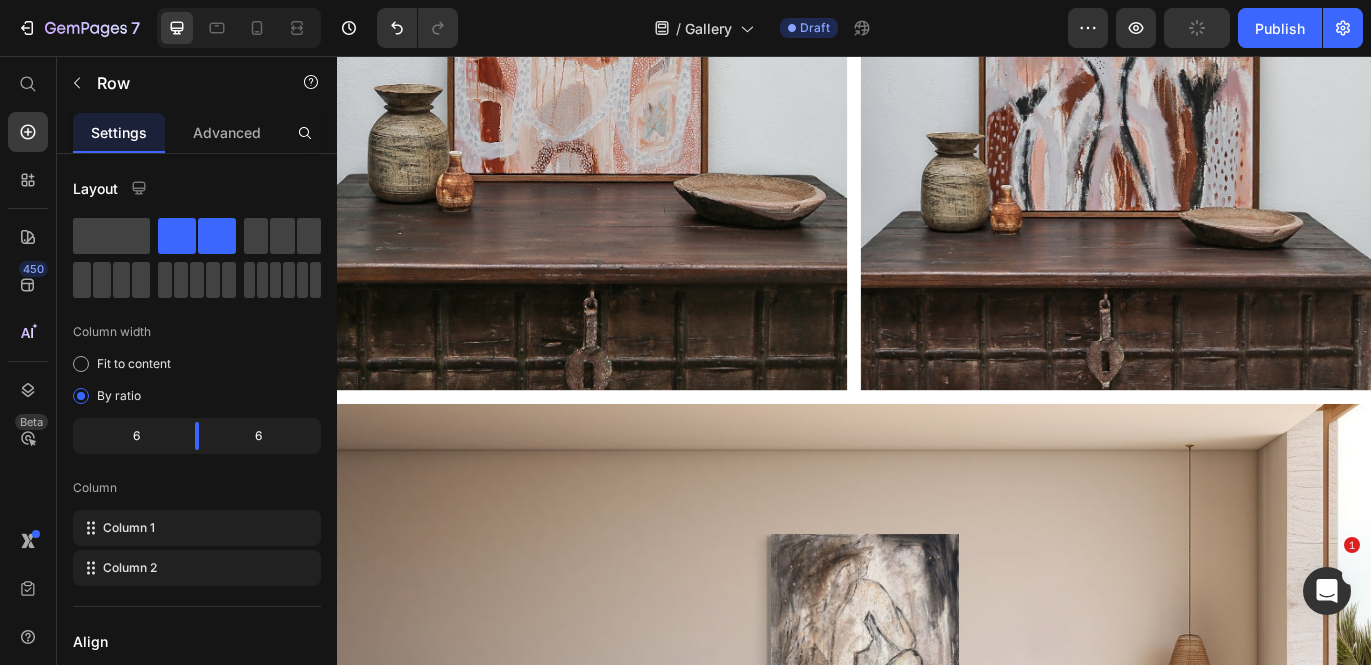 scroll, scrollTop: 7173, scrollLeft: 0, axis: vertical 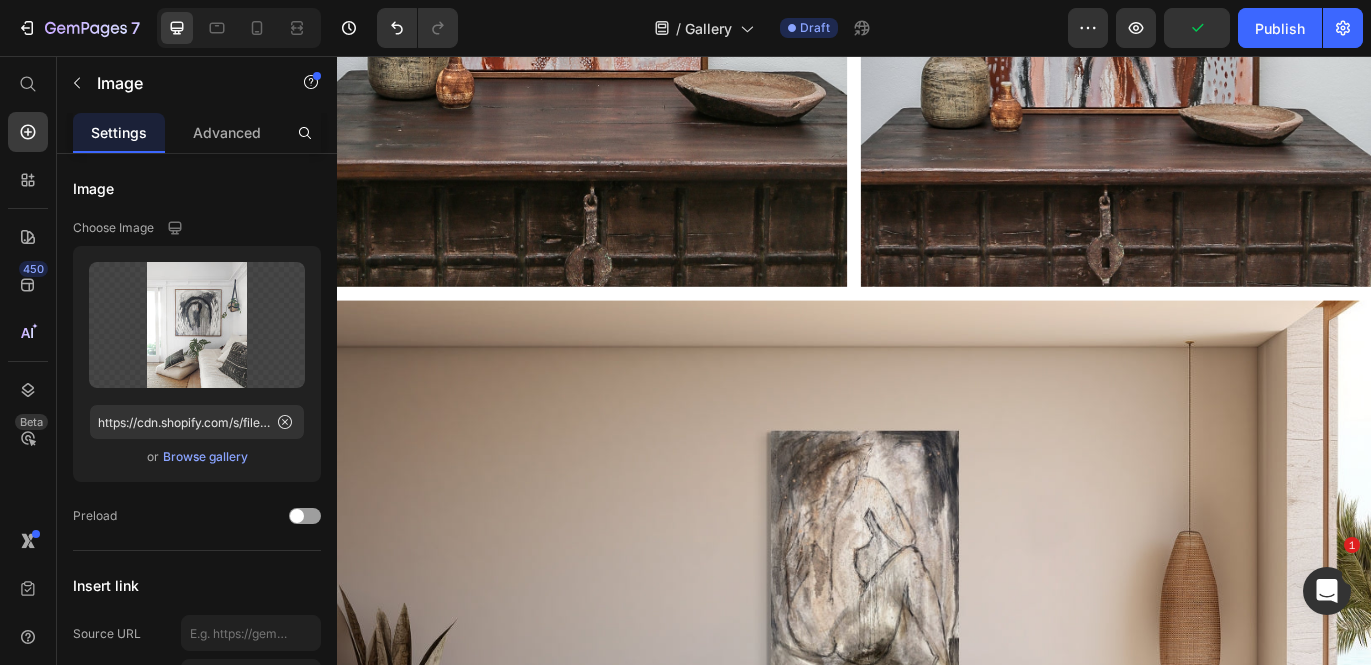 click at bounding box center (633, -1945) 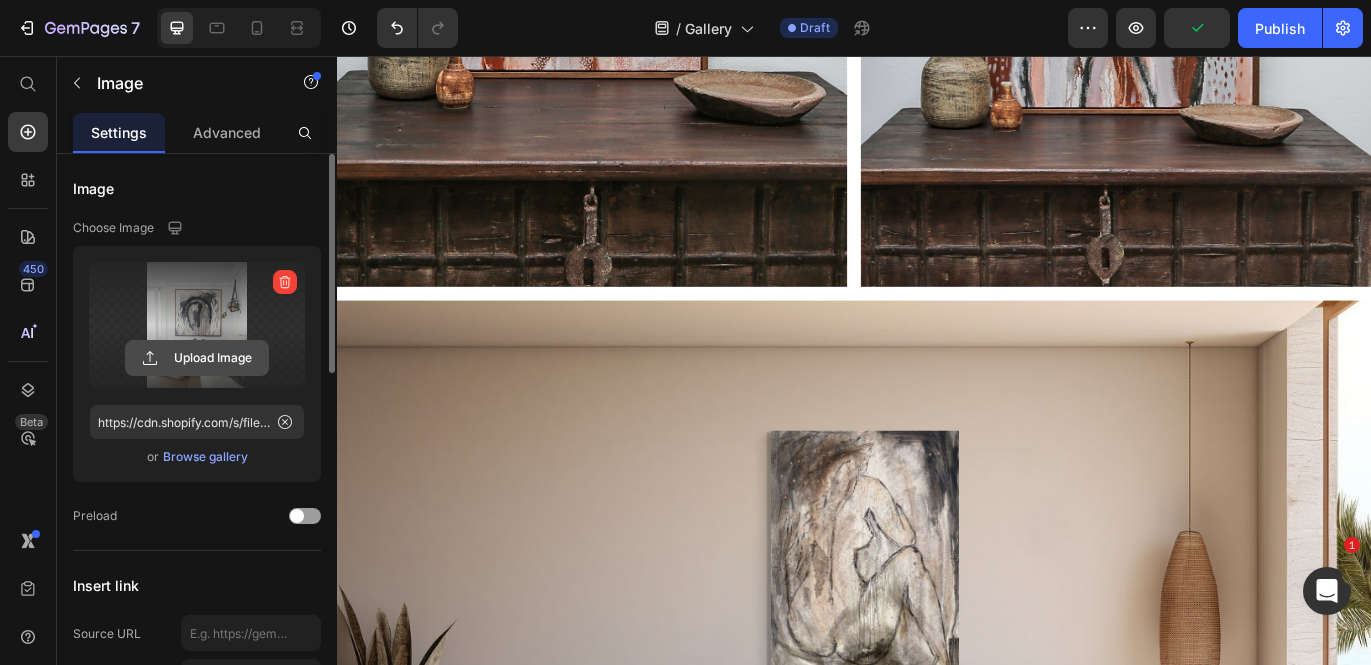 click 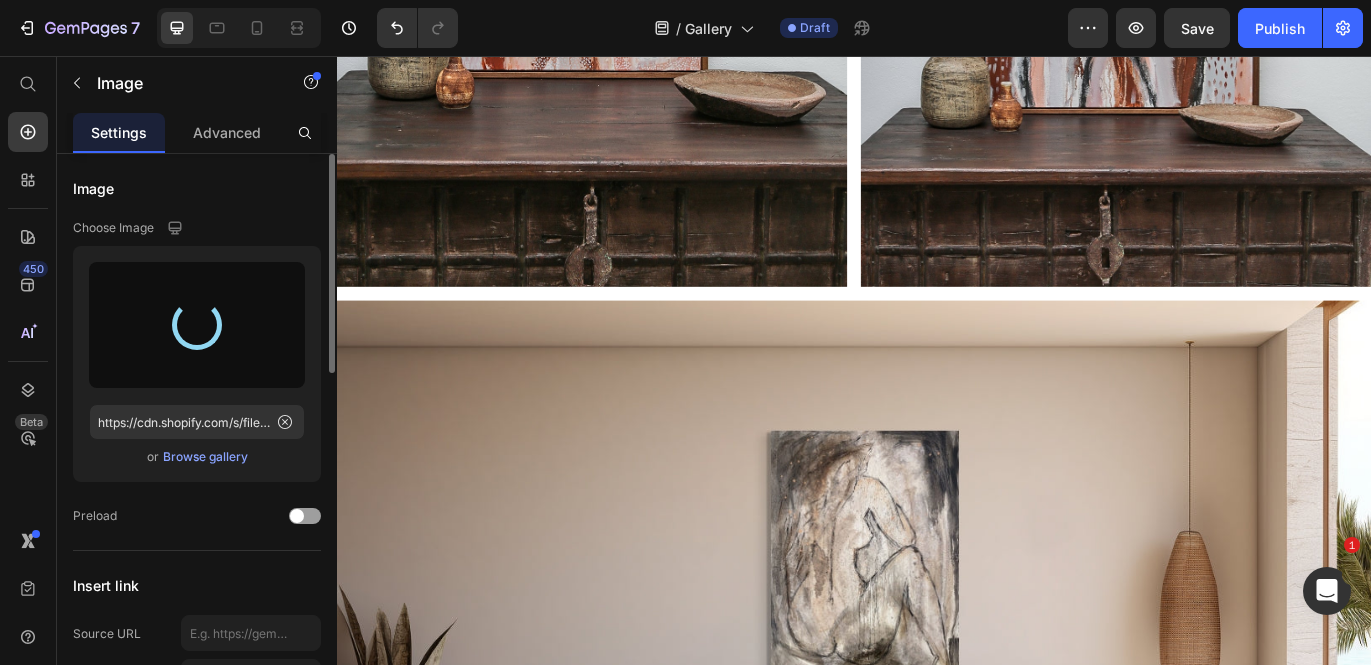 type on "https://cdn.shopify.com/s/files/1/1727/0511/files/gempages_490677931597628563-8b1e294e-6a8f-449e-8a4d-52b23b130296.jpg" 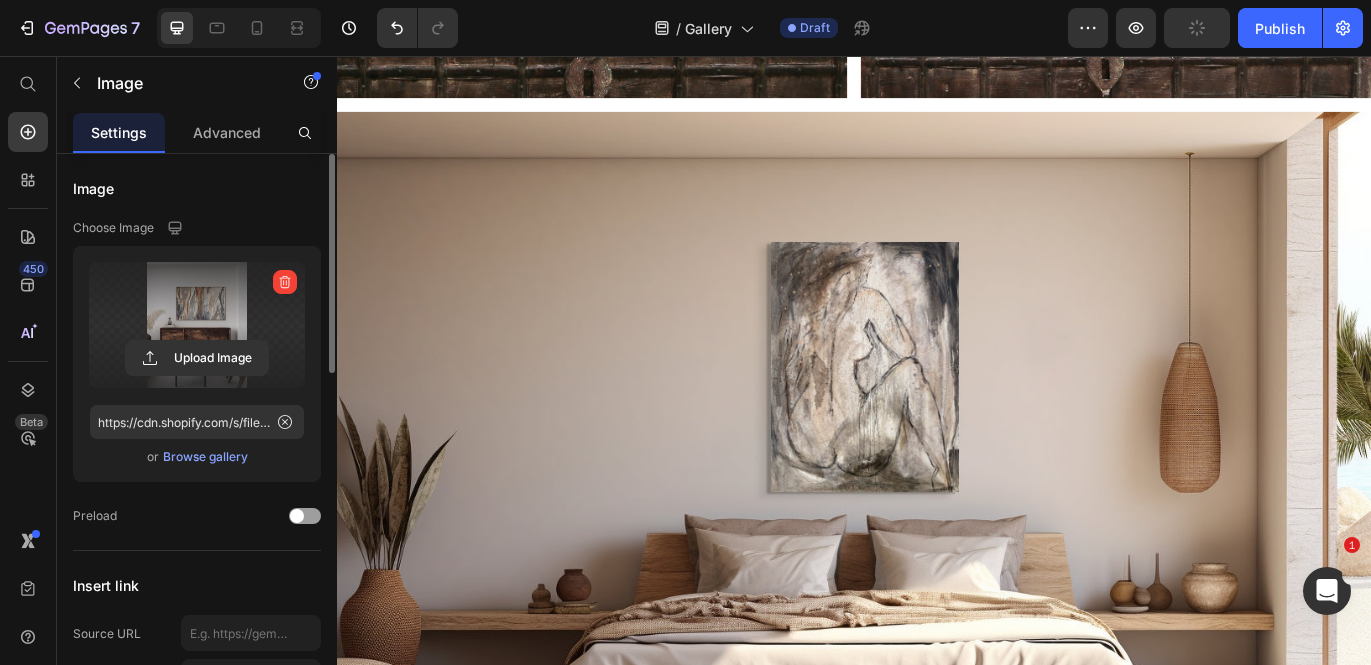 scroll, scrollTop: 7462, scrollLeft: 0, axis: vertical 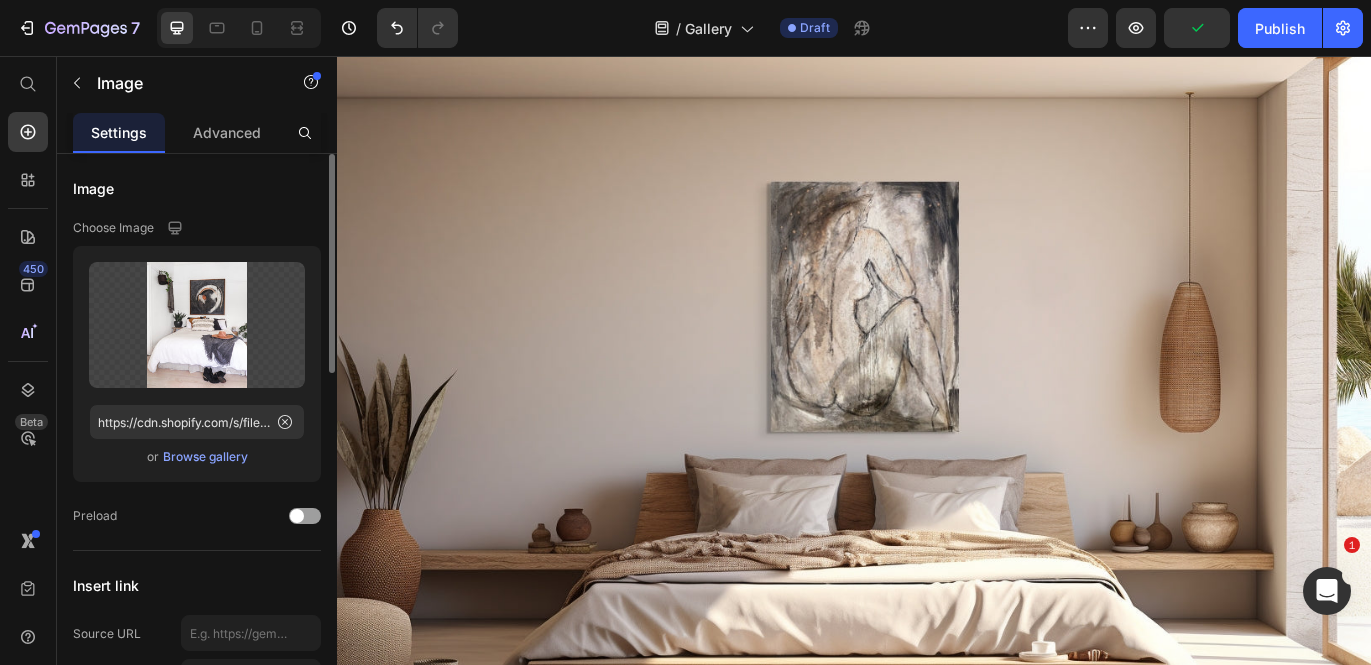 click at bounding box center [1241, -2218] 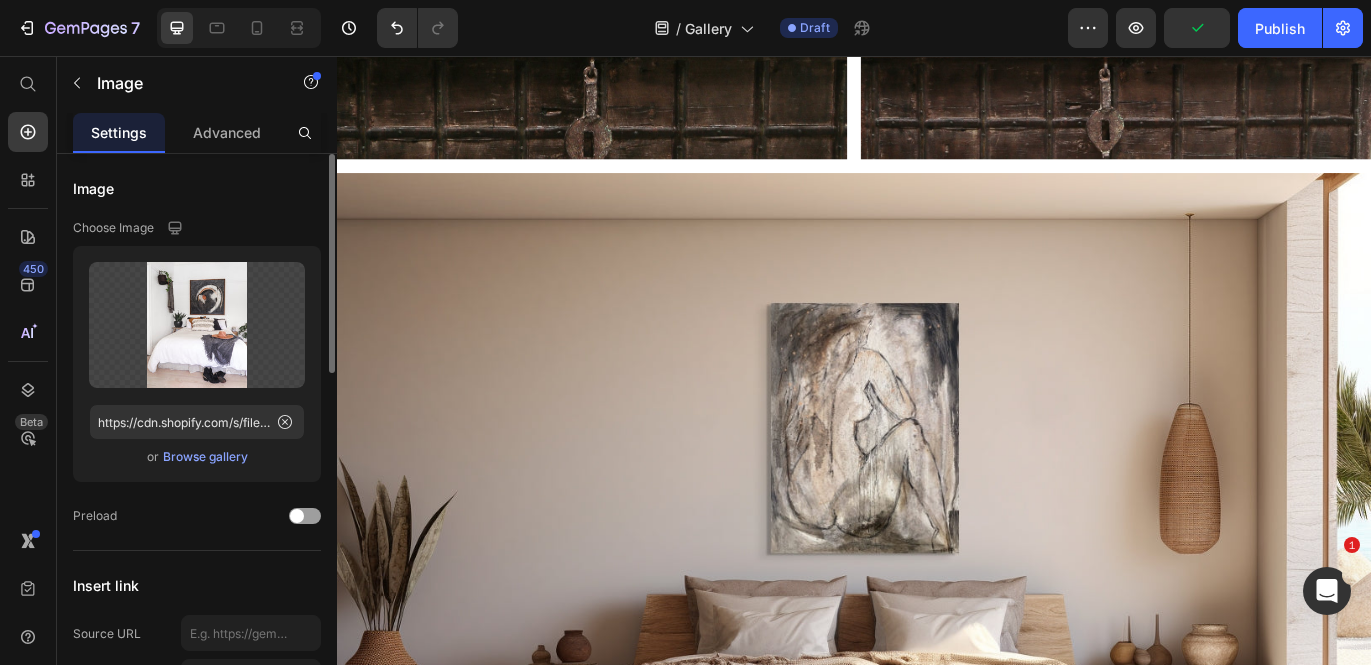 scroll, scrollTop: 7204, scrollLeft: 0, axis: vertical 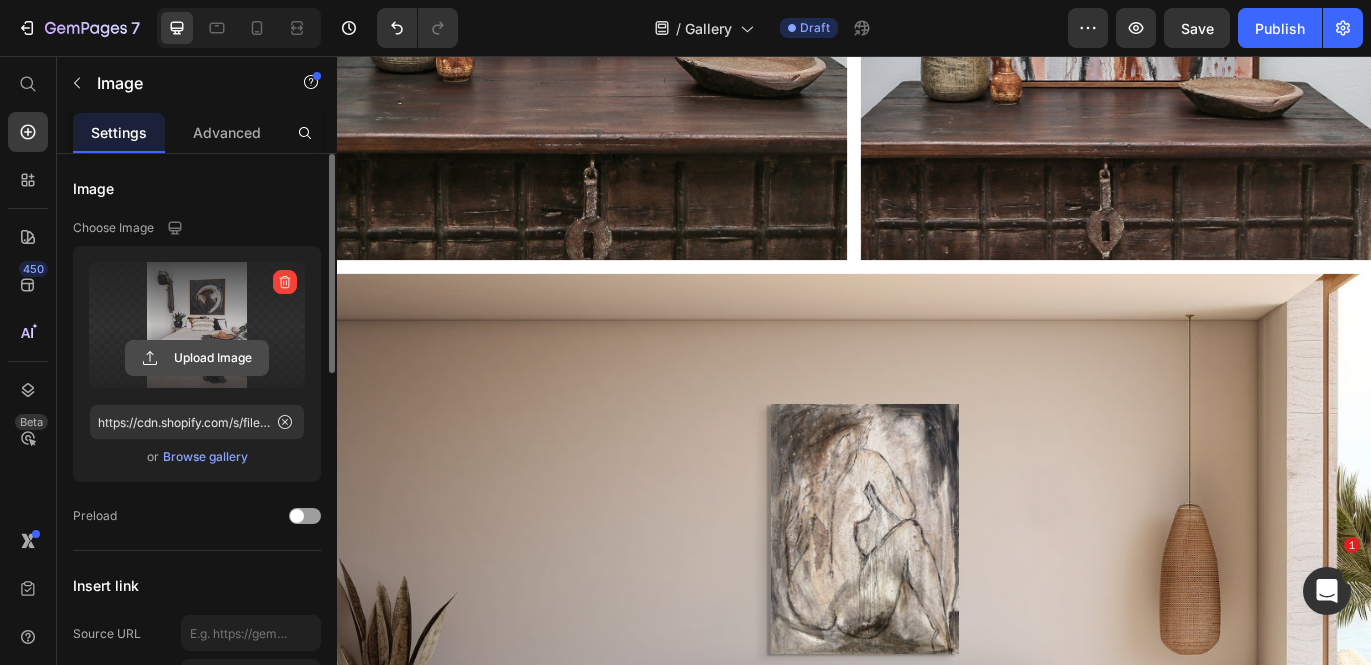click 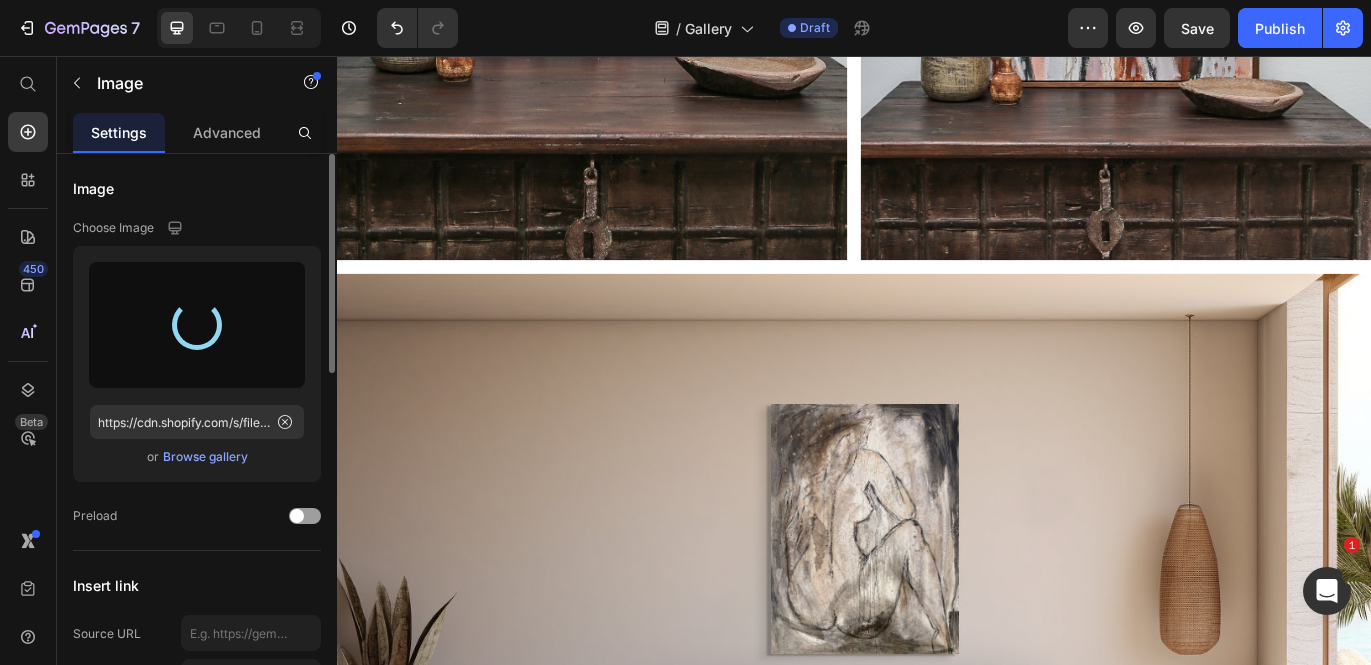 type on "https://cdn.shopify.com/s/files/1/1727/0511/files/gempages_490677931597628563-2a899268-0bd4-4963-8baa-5b6b42bb9589.jpg" 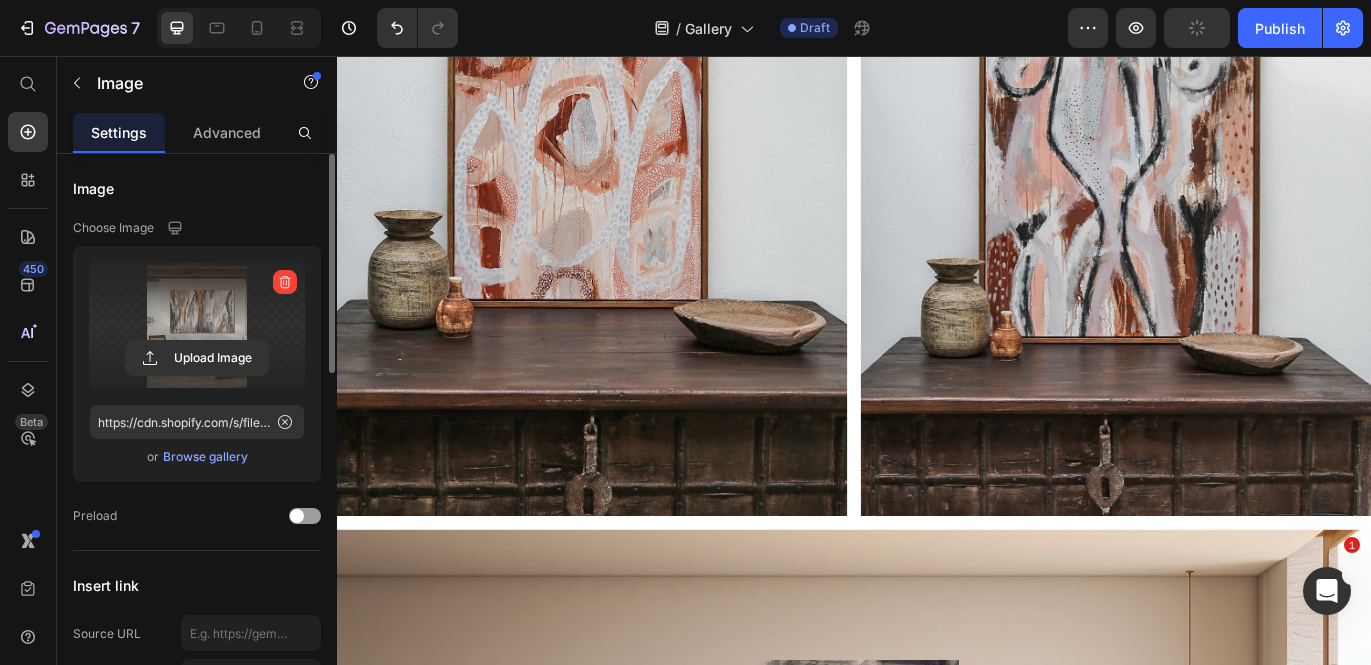 scroll, scrollTop: 6860, scrollLeft: 0, axis: vertical 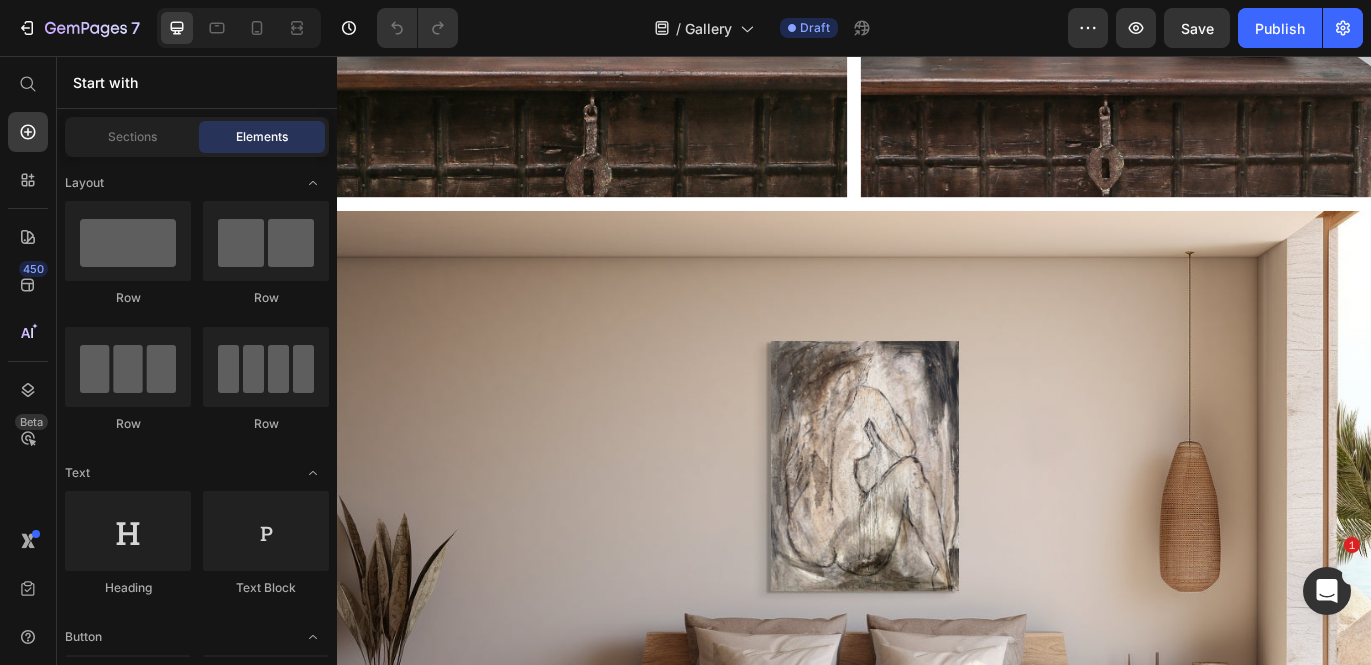 click at bounding box center (633, -2049) 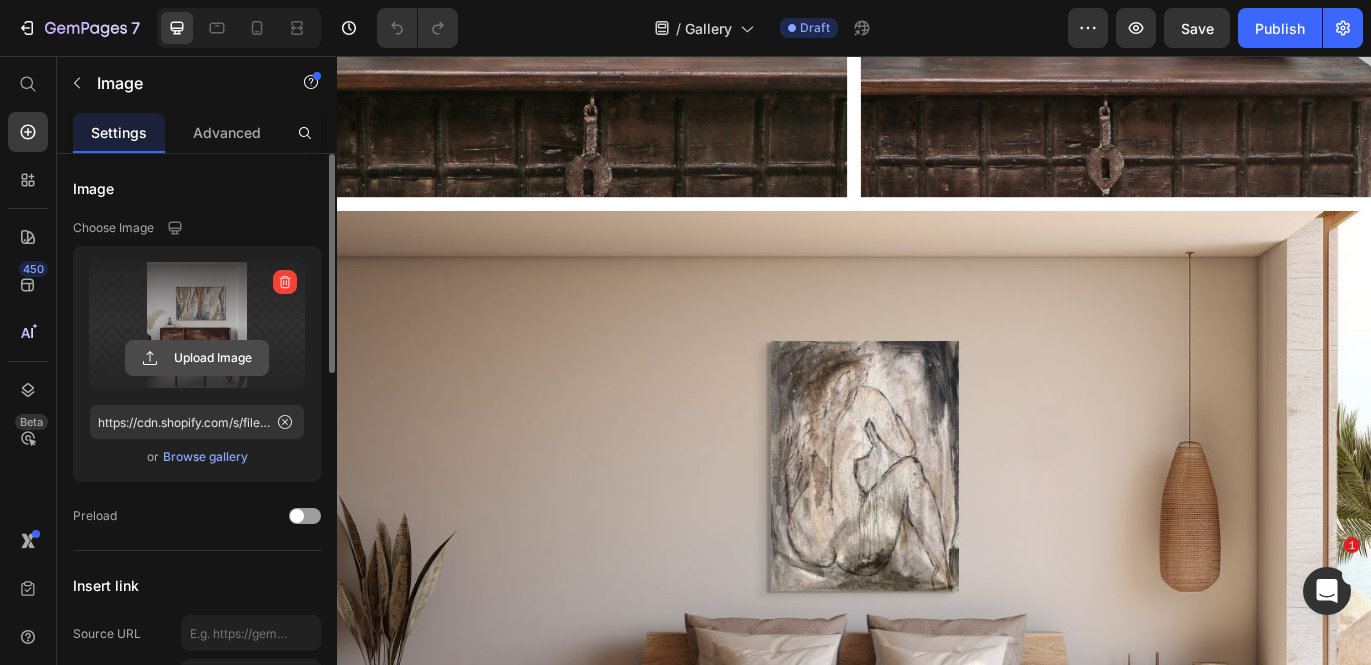 click 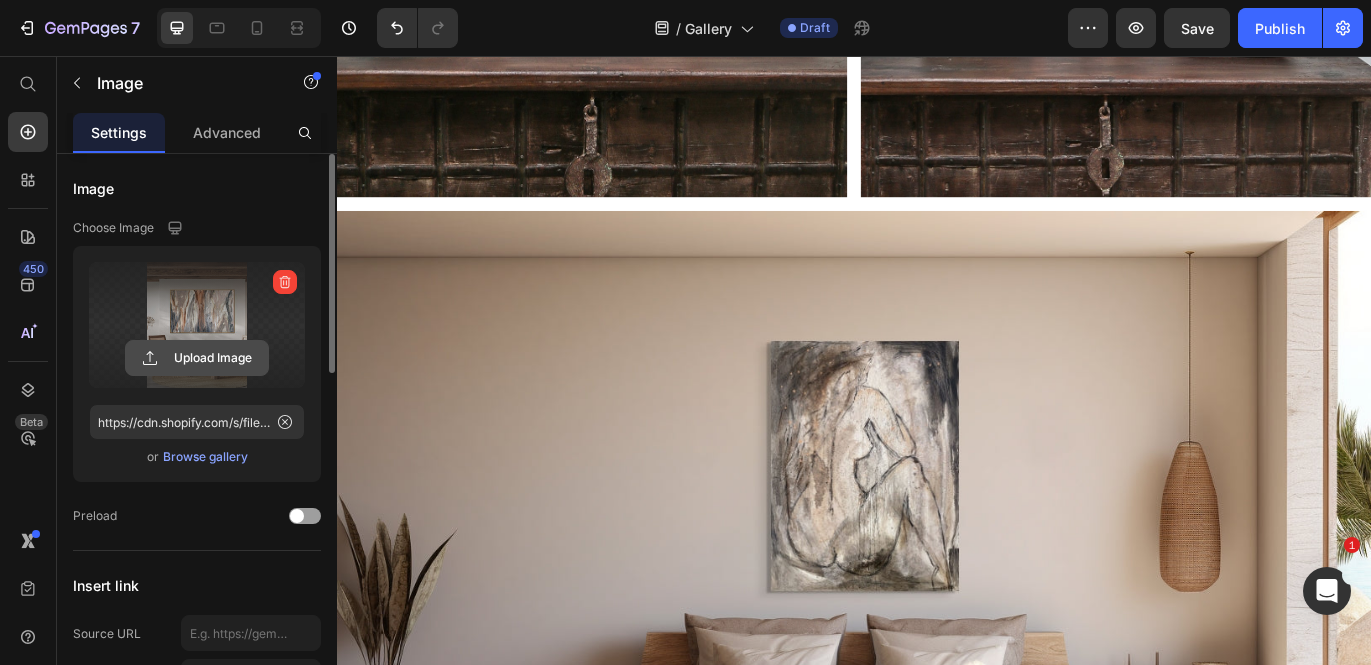 click 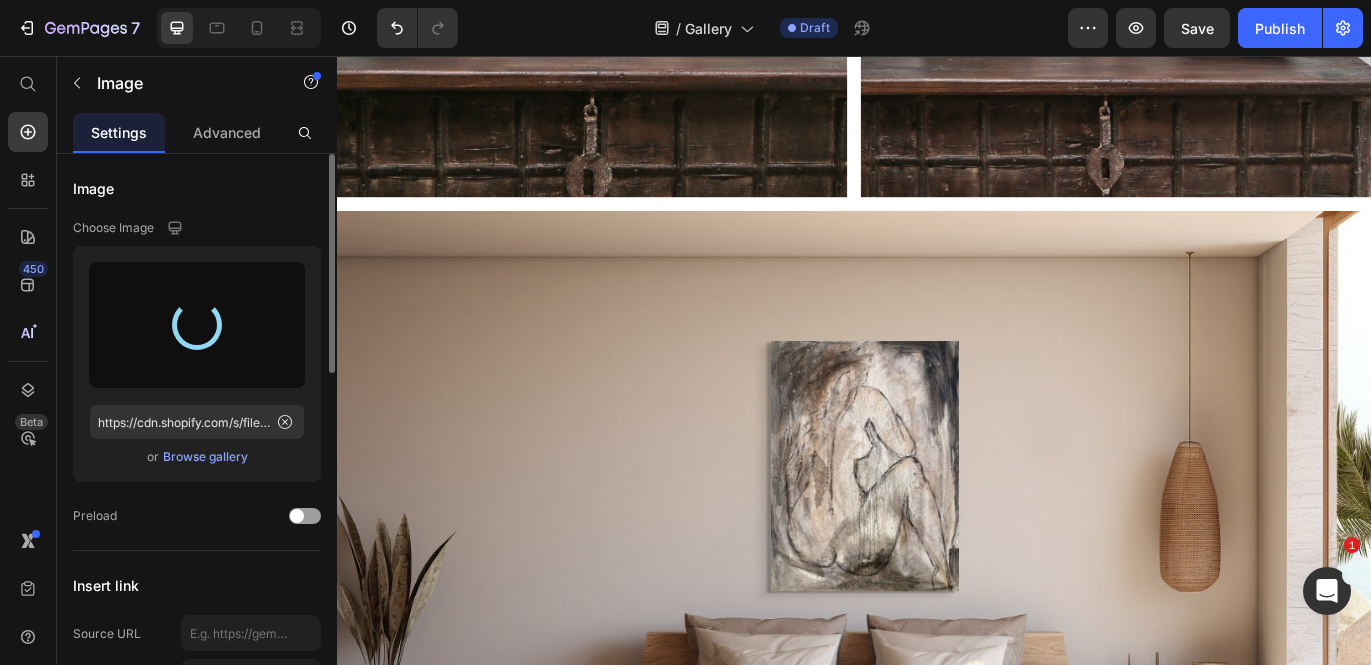 type on "https://cdn.shopify.com/s/files/1/1727/0511/files/gempages_490677931597628563-fb7ec8ea-ebaa-478e-935b-639d8c2ef193.jpg" 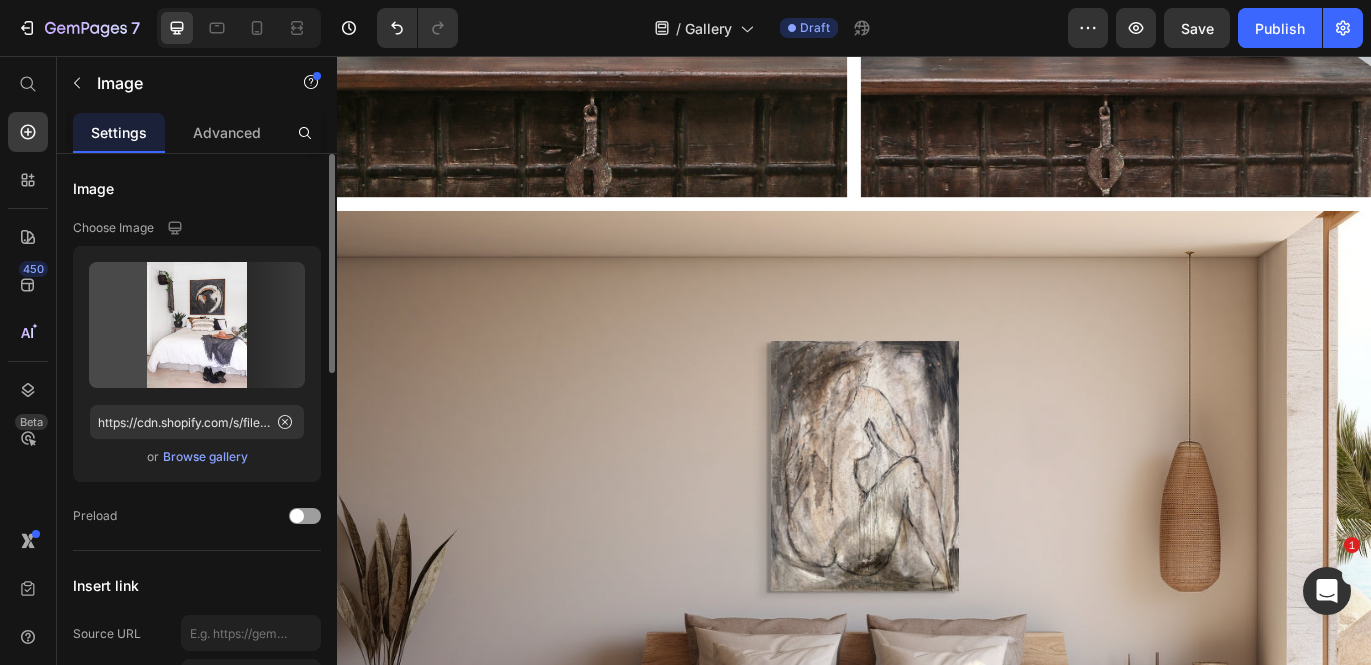 click at bounding box center (1241, -2049) 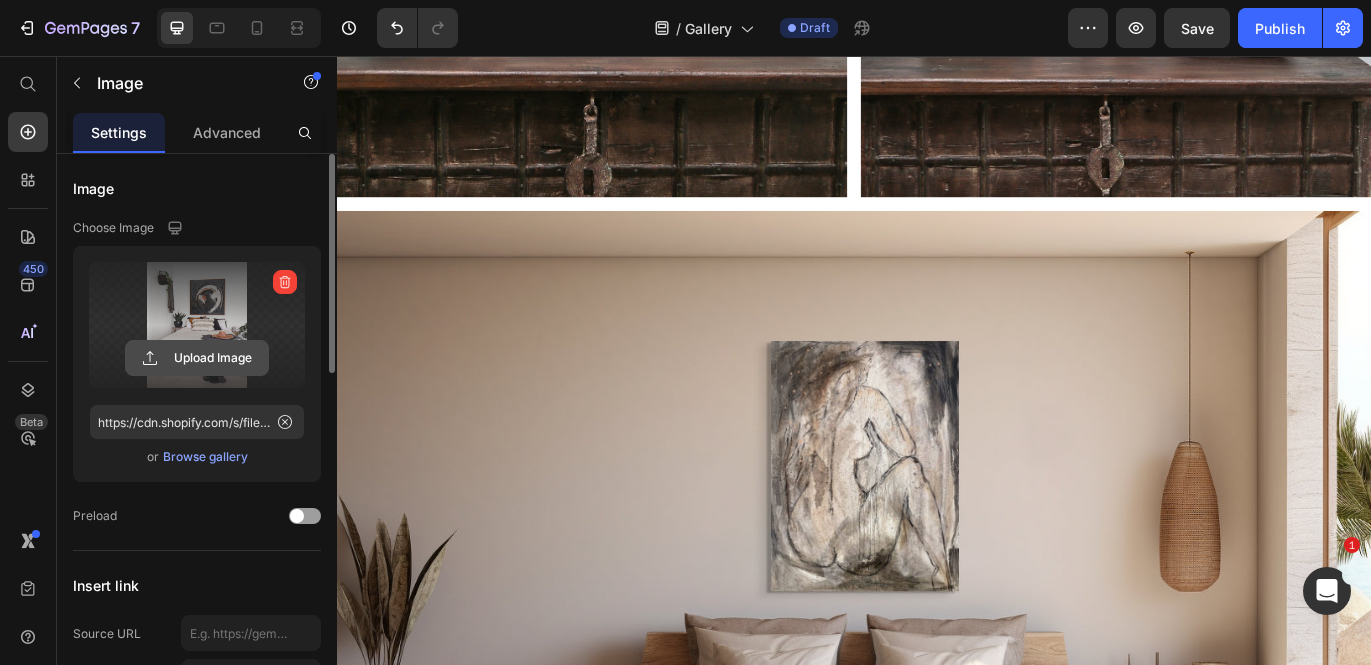 click 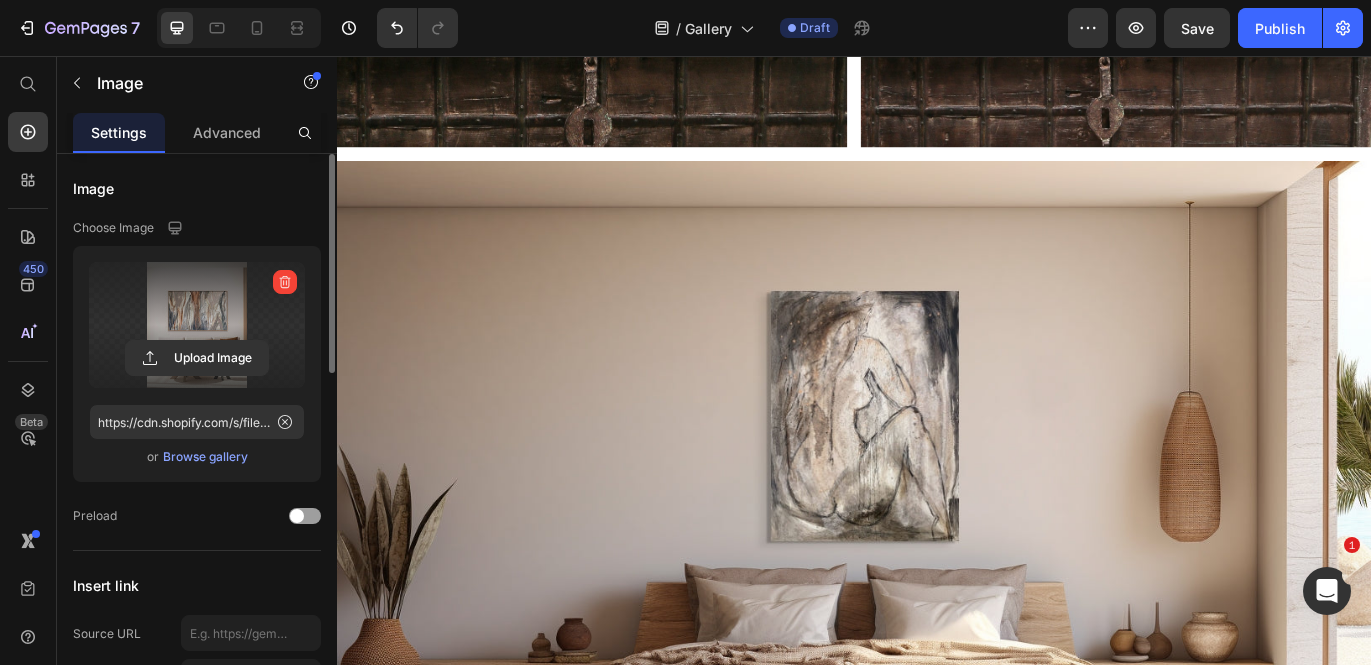 scroll, scrollTop: 7323, scrollLeft: 0, axis: vertical 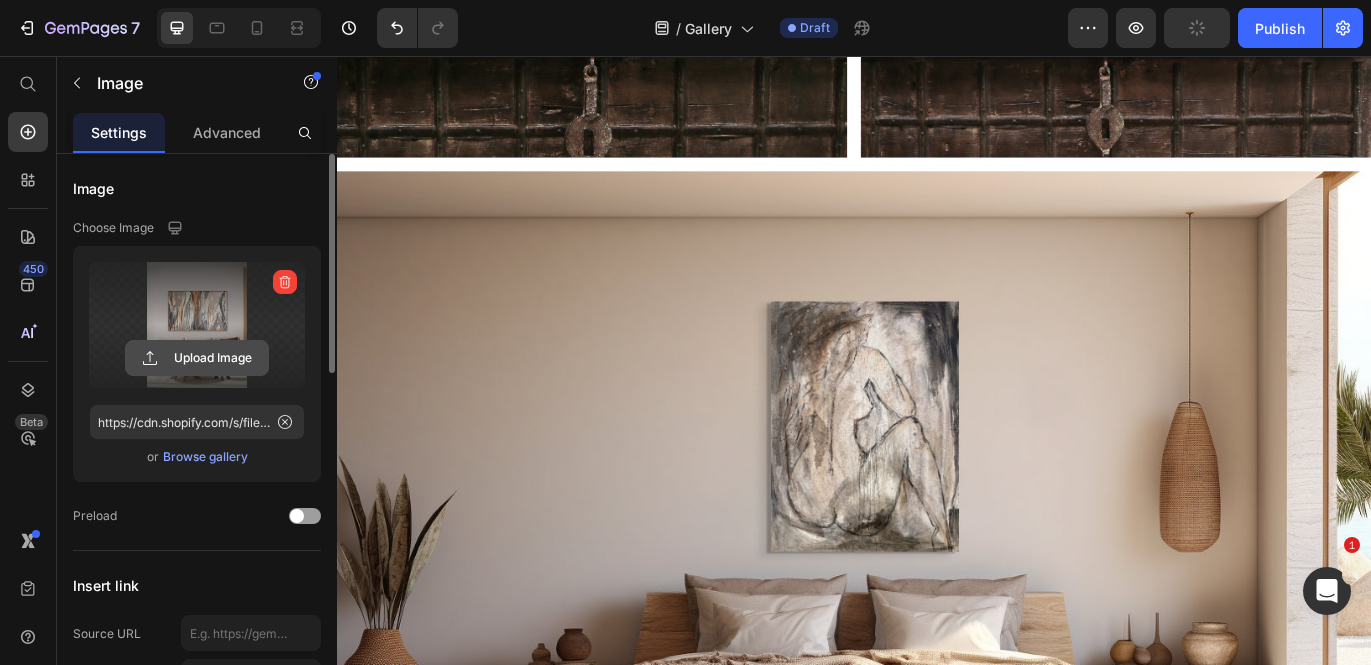 click 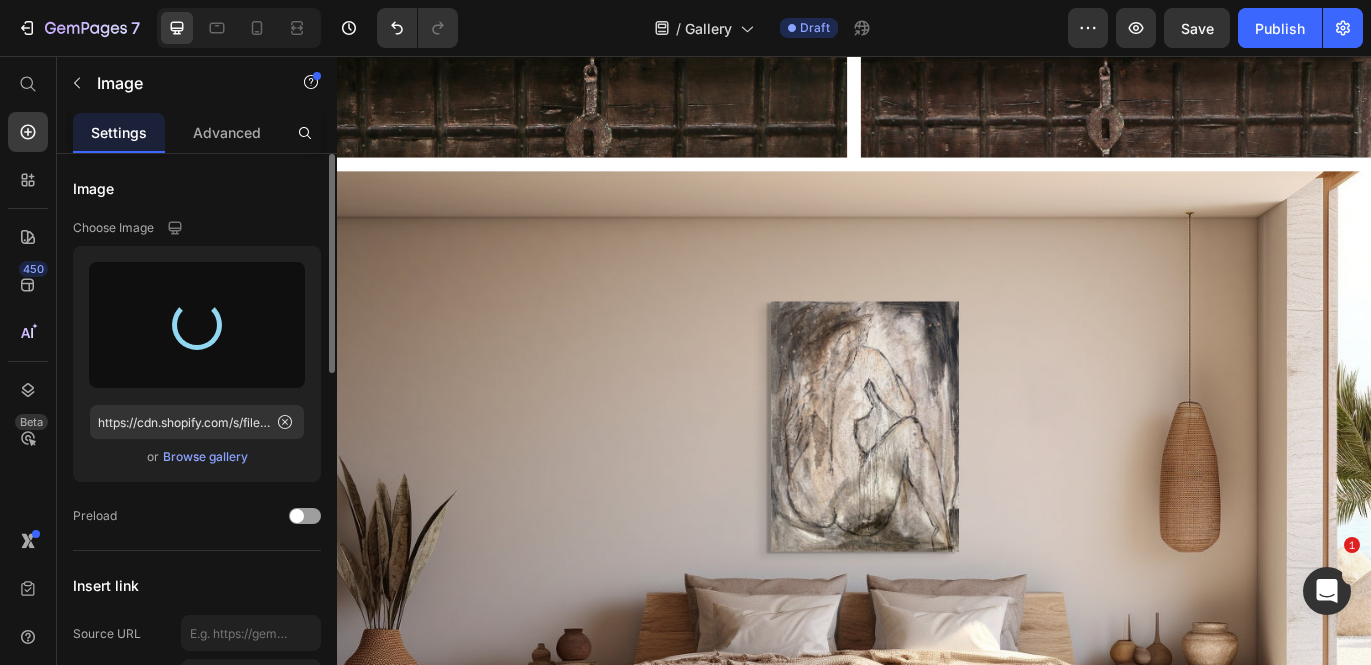 type on "https://cdn.shopify.com/s/files/1/1727/0511/files/gempages_490677931597628563-f30ebc88-7c8f-4c4c-ab15-9eec95fbf385.jpg" 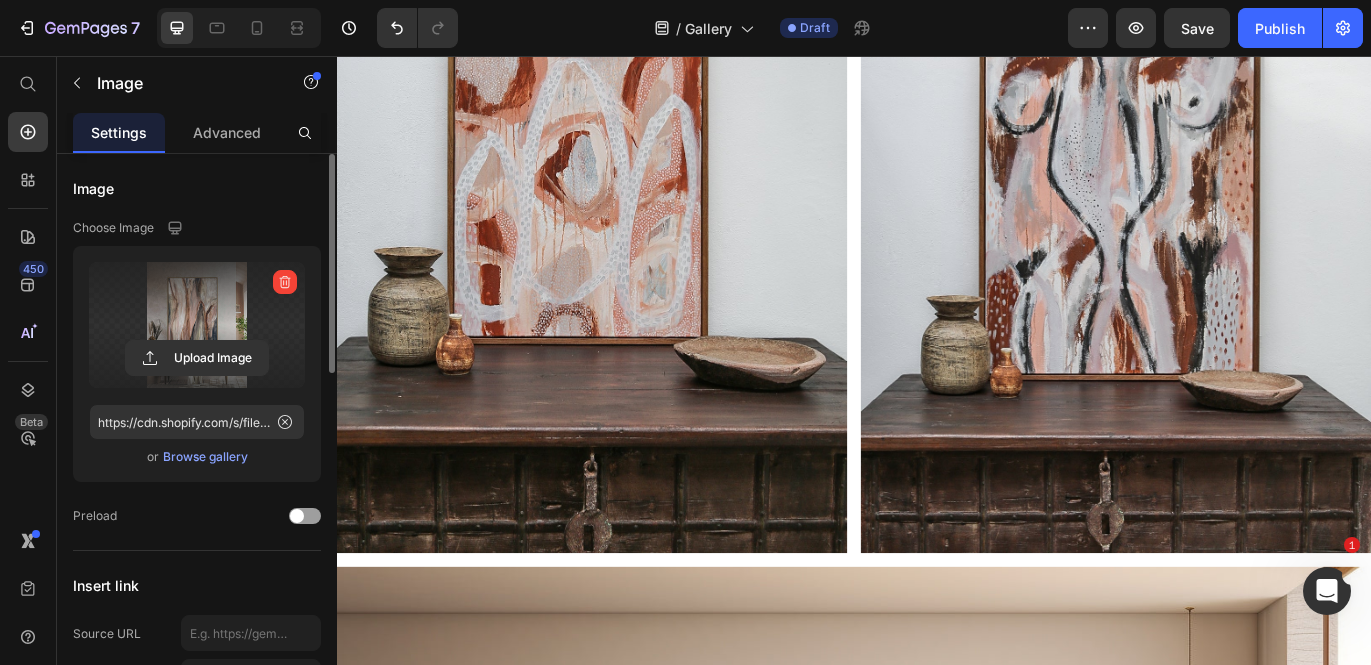 scroll, scrollTop: 7294, scrollLeft: 0, axis: vertical 